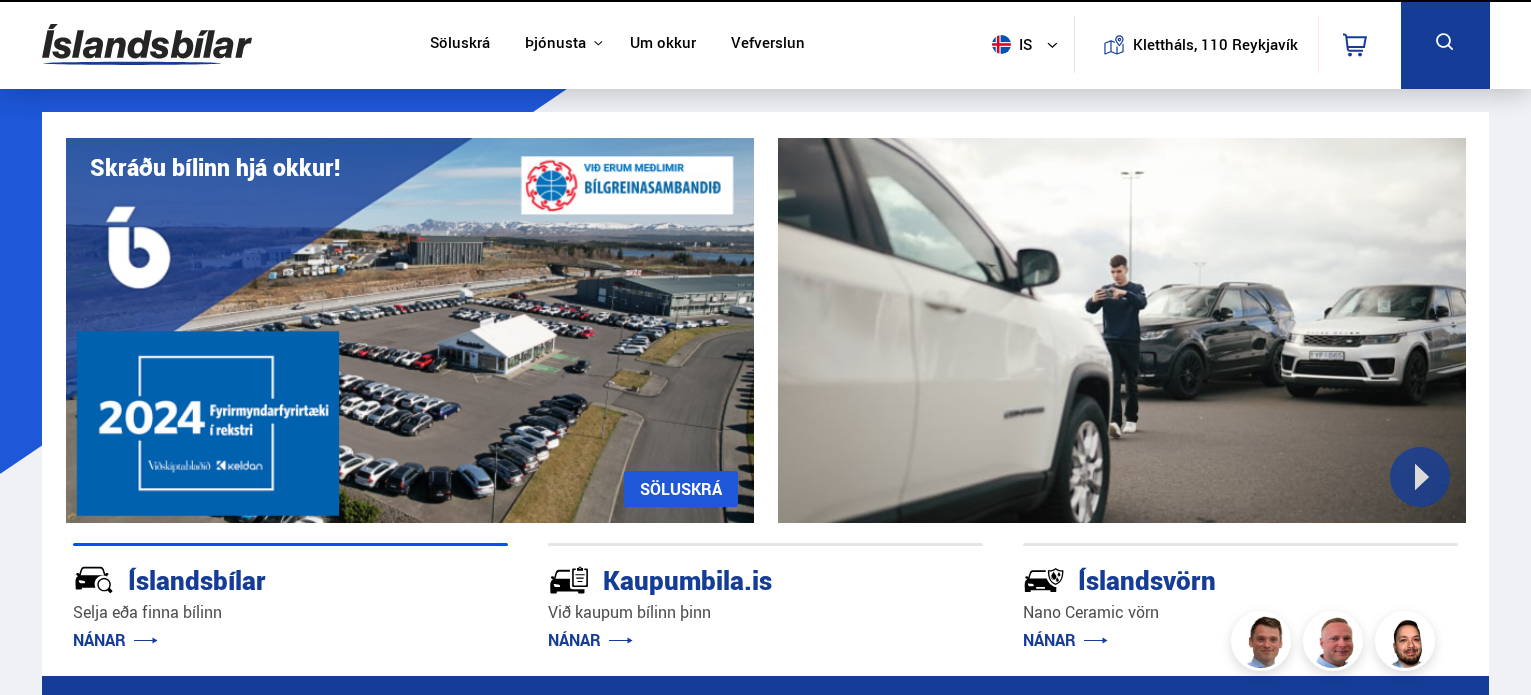 scroll, scrollTop: 0, scrollLeft: 0, axis: both 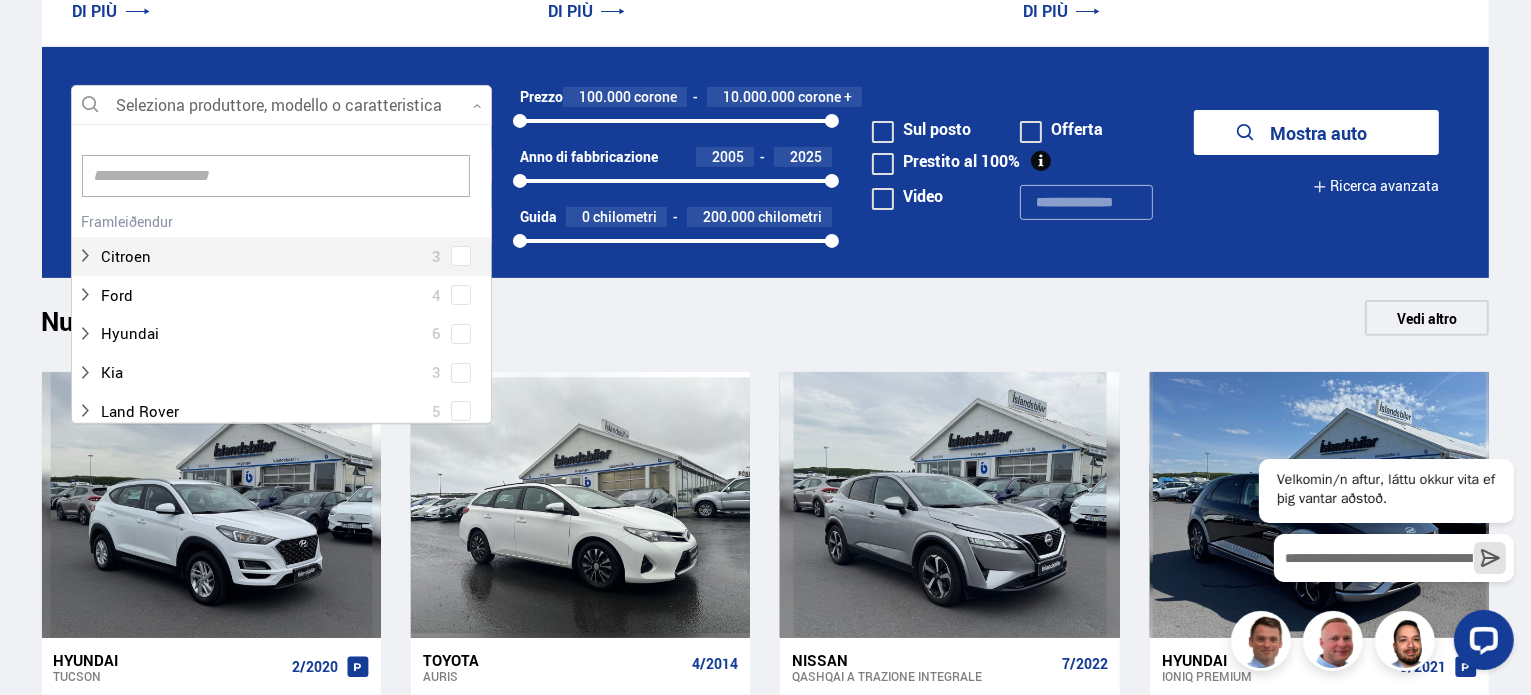 click at bounding box center (281, 106) 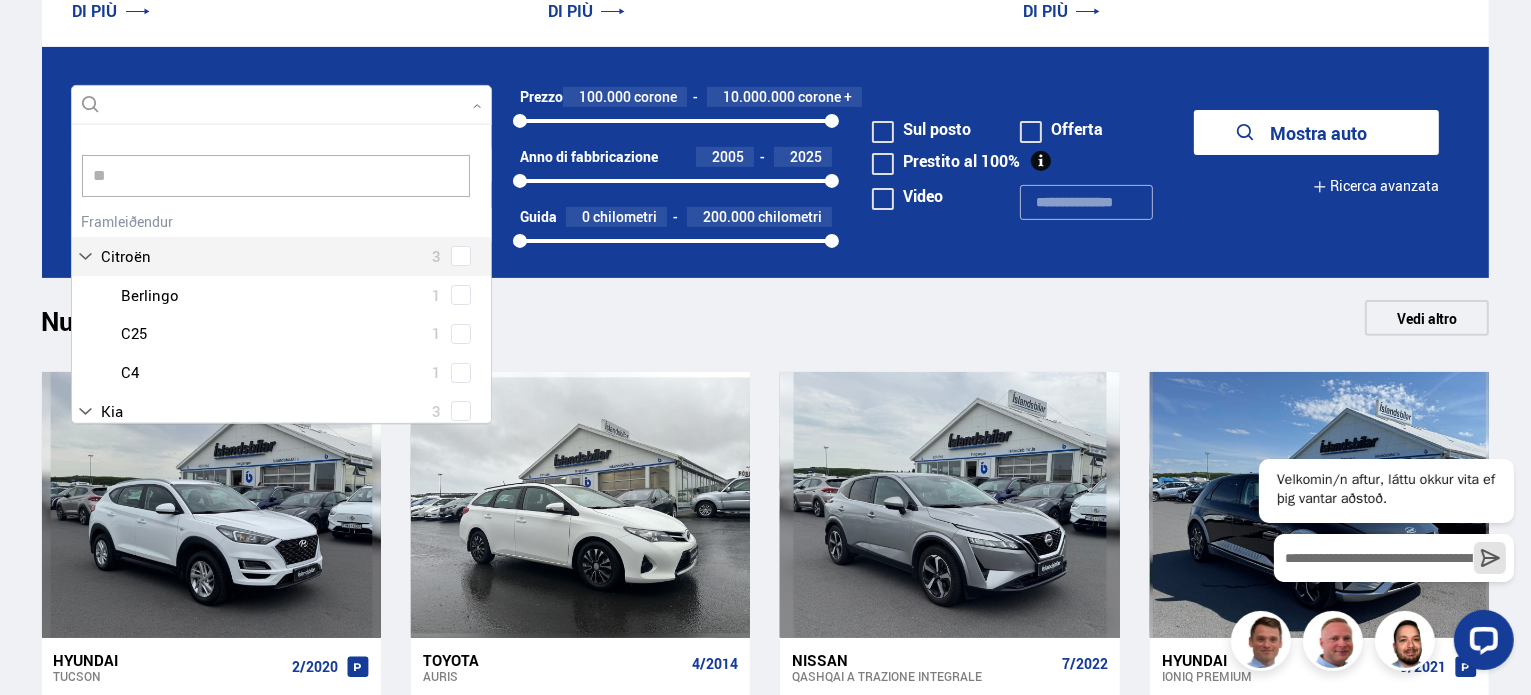type on "*" 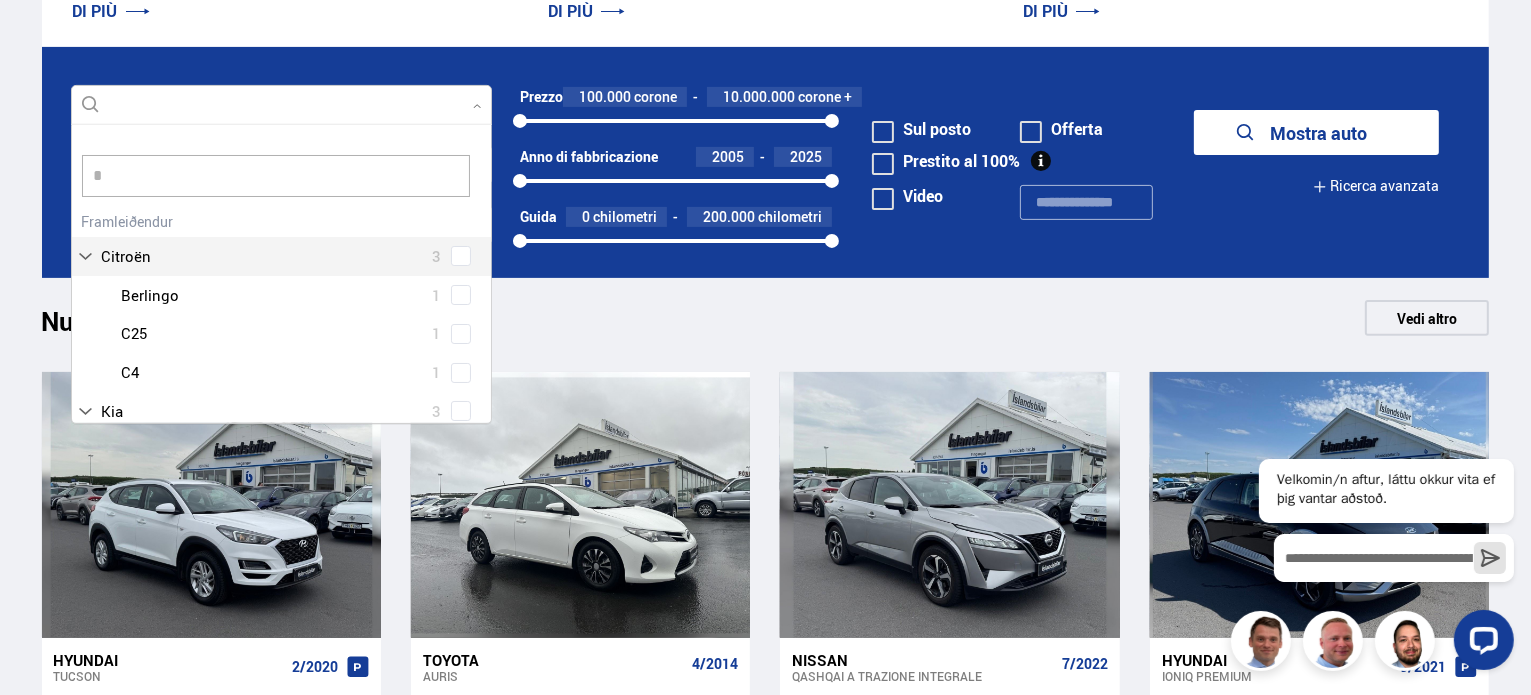 type 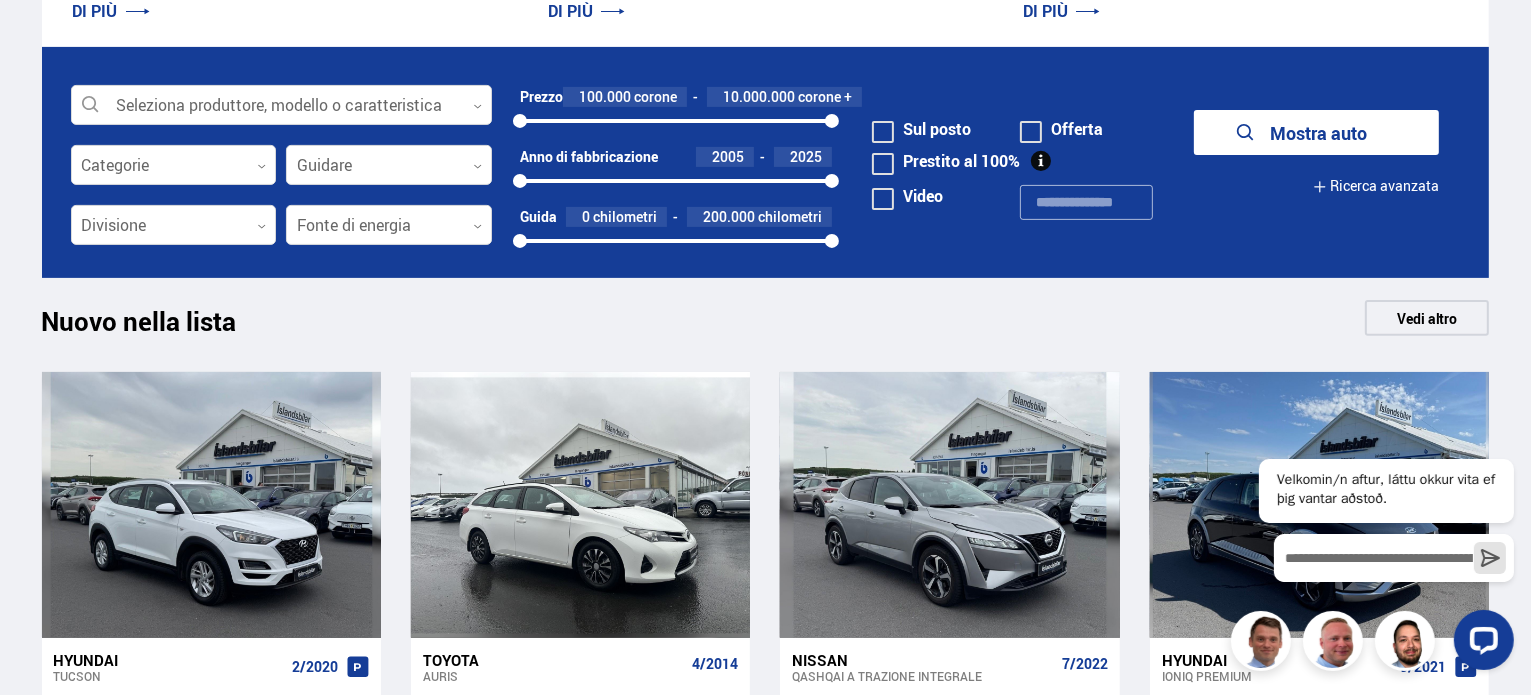 click on "Mostra auto" at bounding box center [1316, 132] 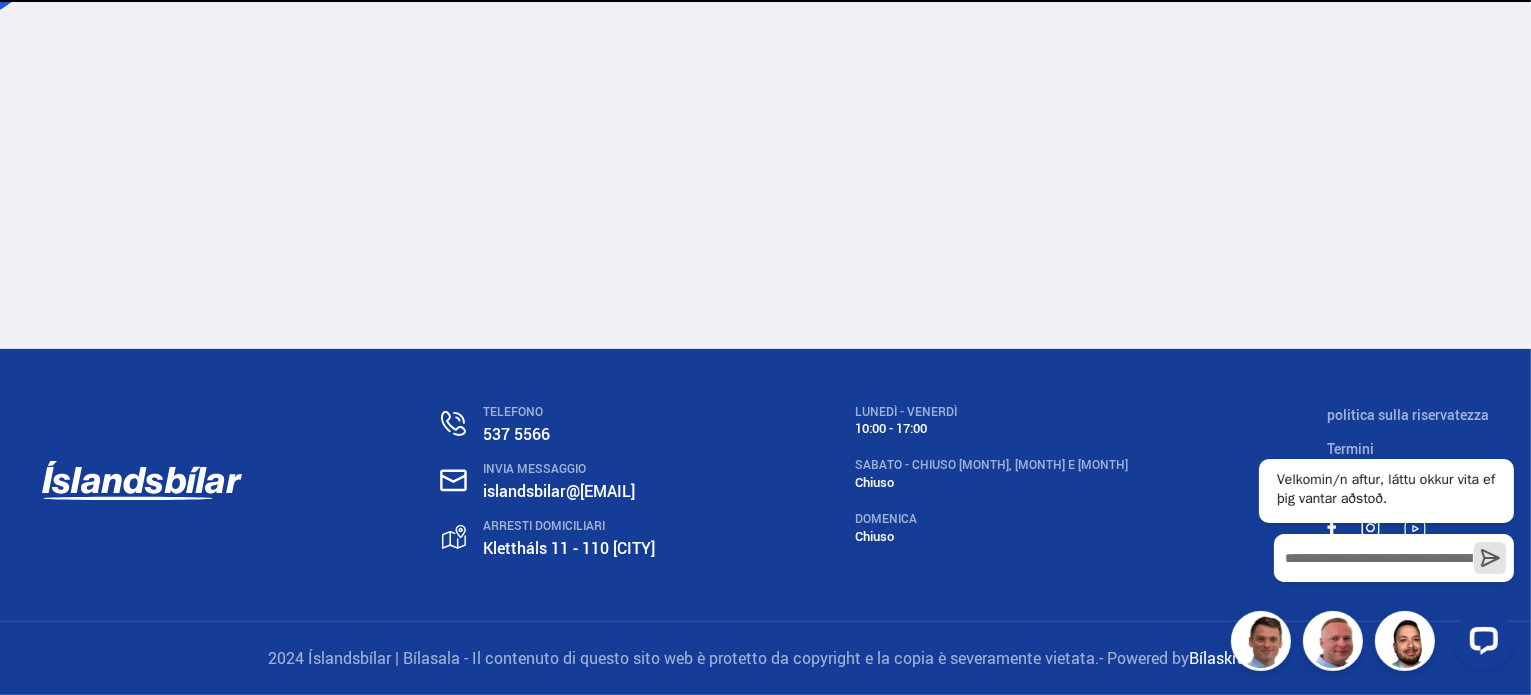 scroll, scrollTop: 0, scrollLeft: 0, axis: both 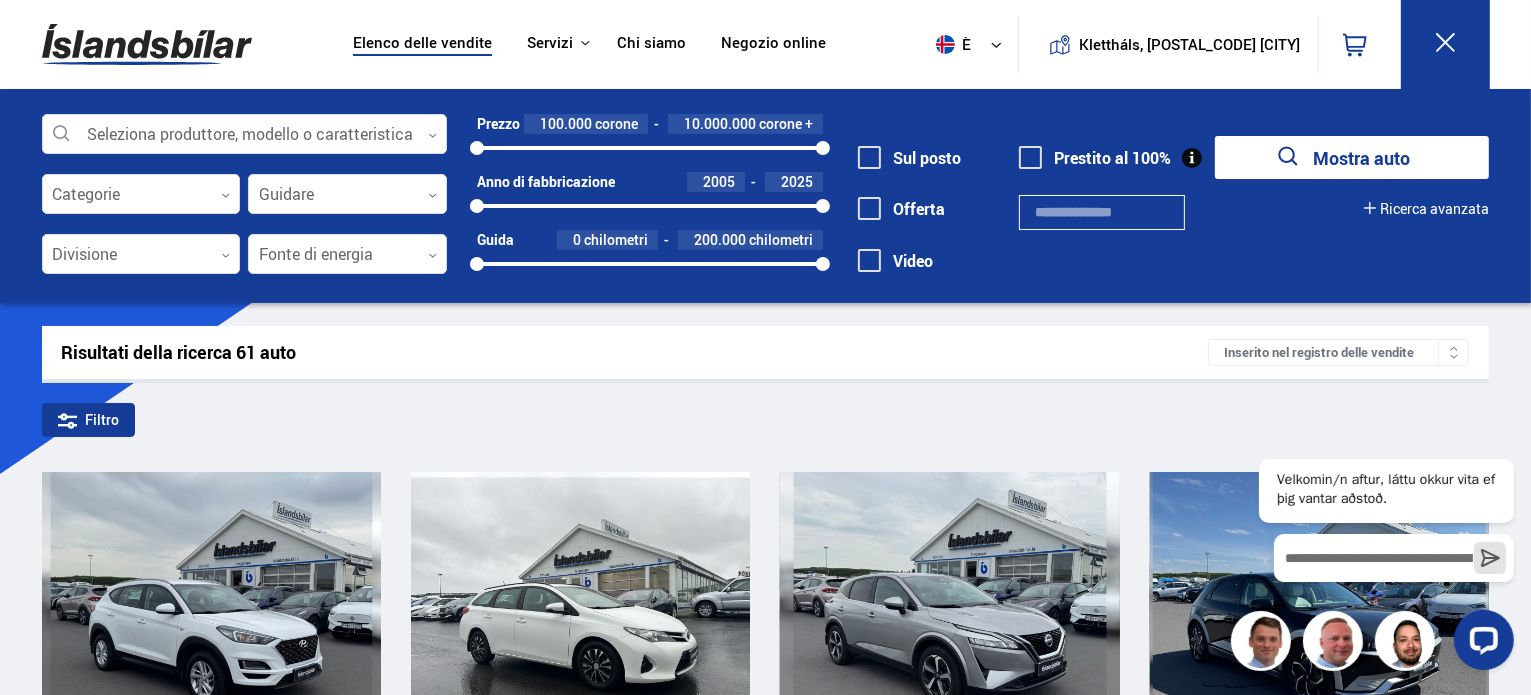 drag, startPoint x: 1529, startPoint y: 59, endPoint x: 1535, endPoint y: 128, distance: 69.260376 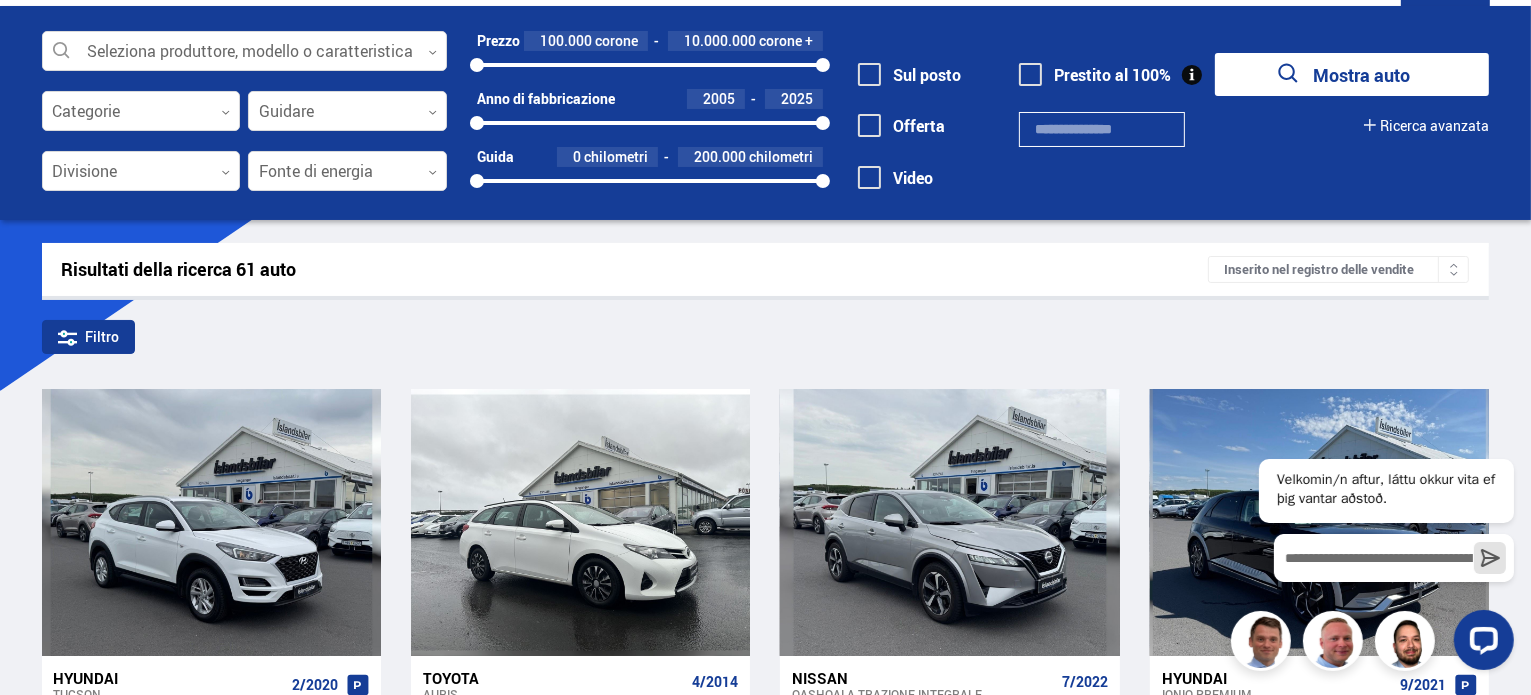 scroll, scrollTop: 0, scrollLeft: 0, axis: both 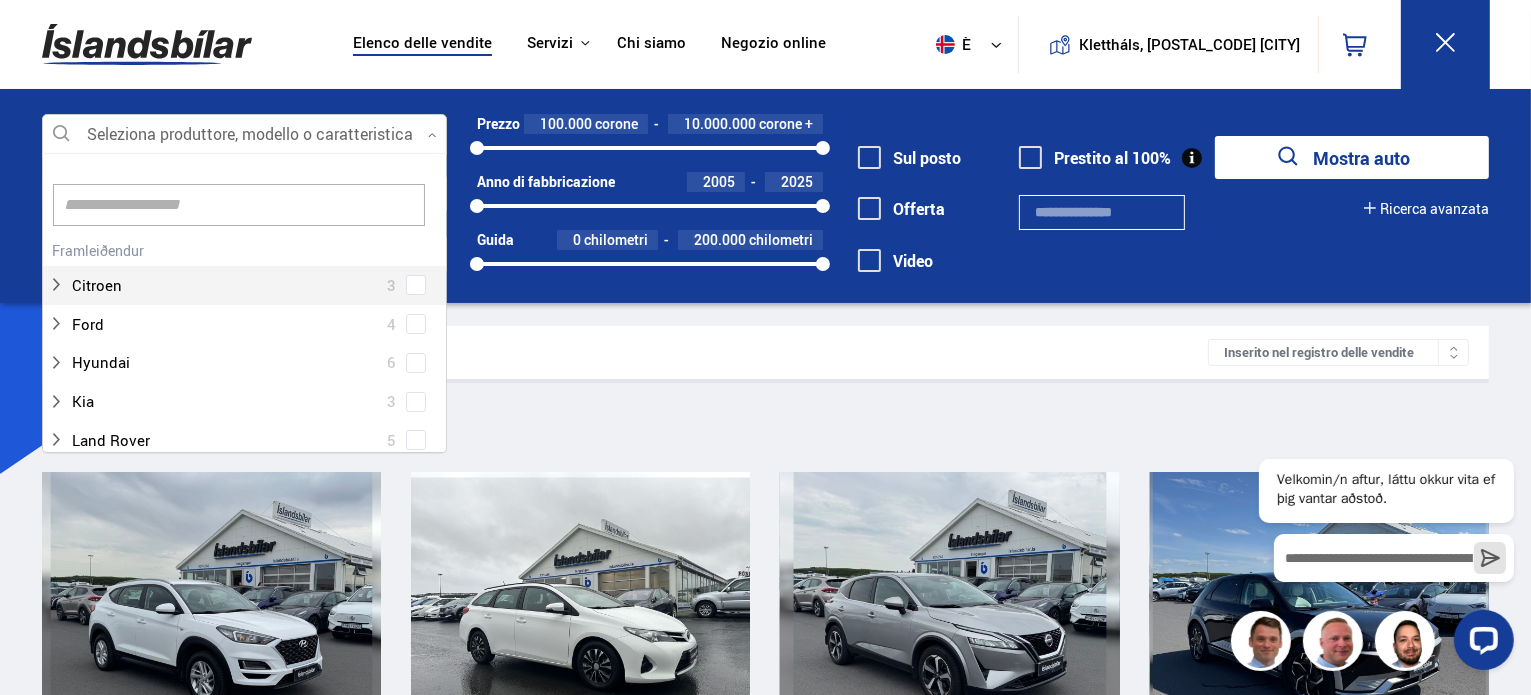 click at bounding box center [244, 135] 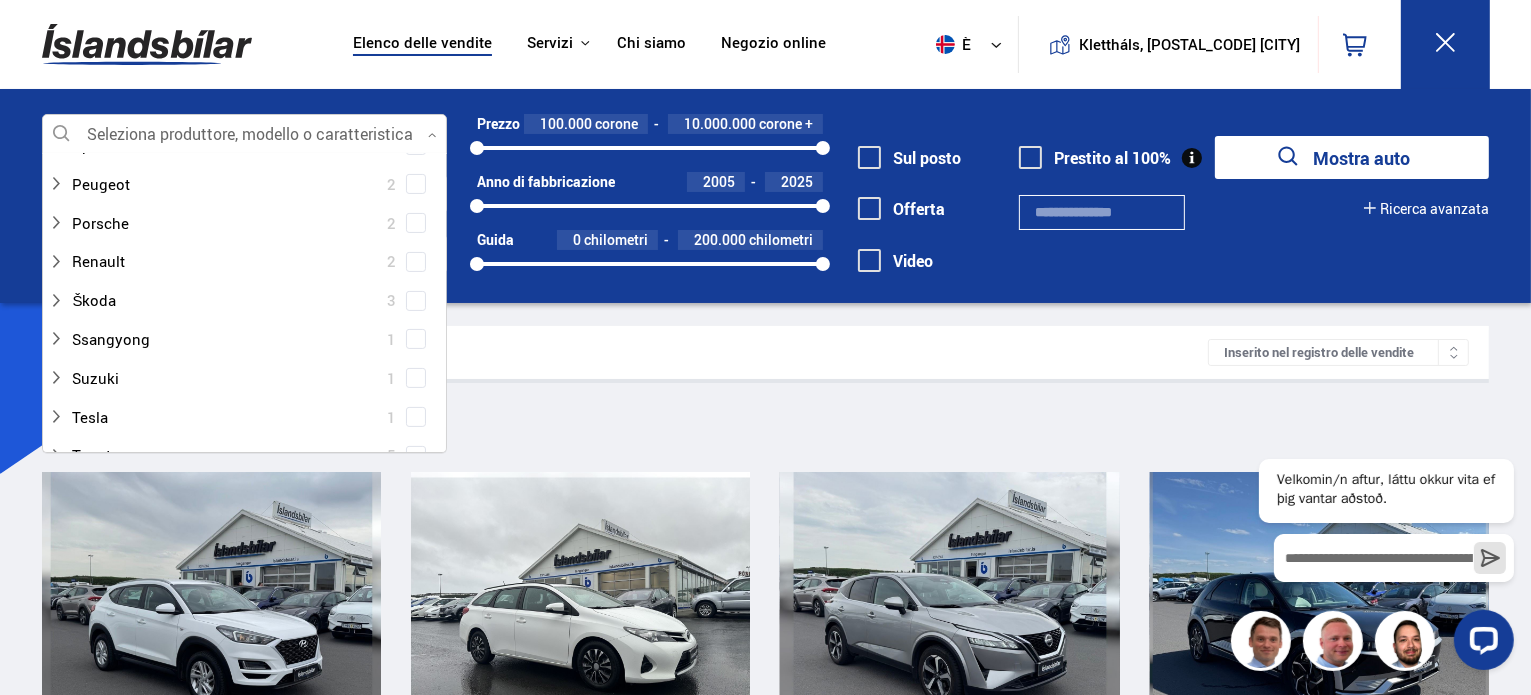 scroll, scrollTop: 0, scrollLeft: 0, axis: both 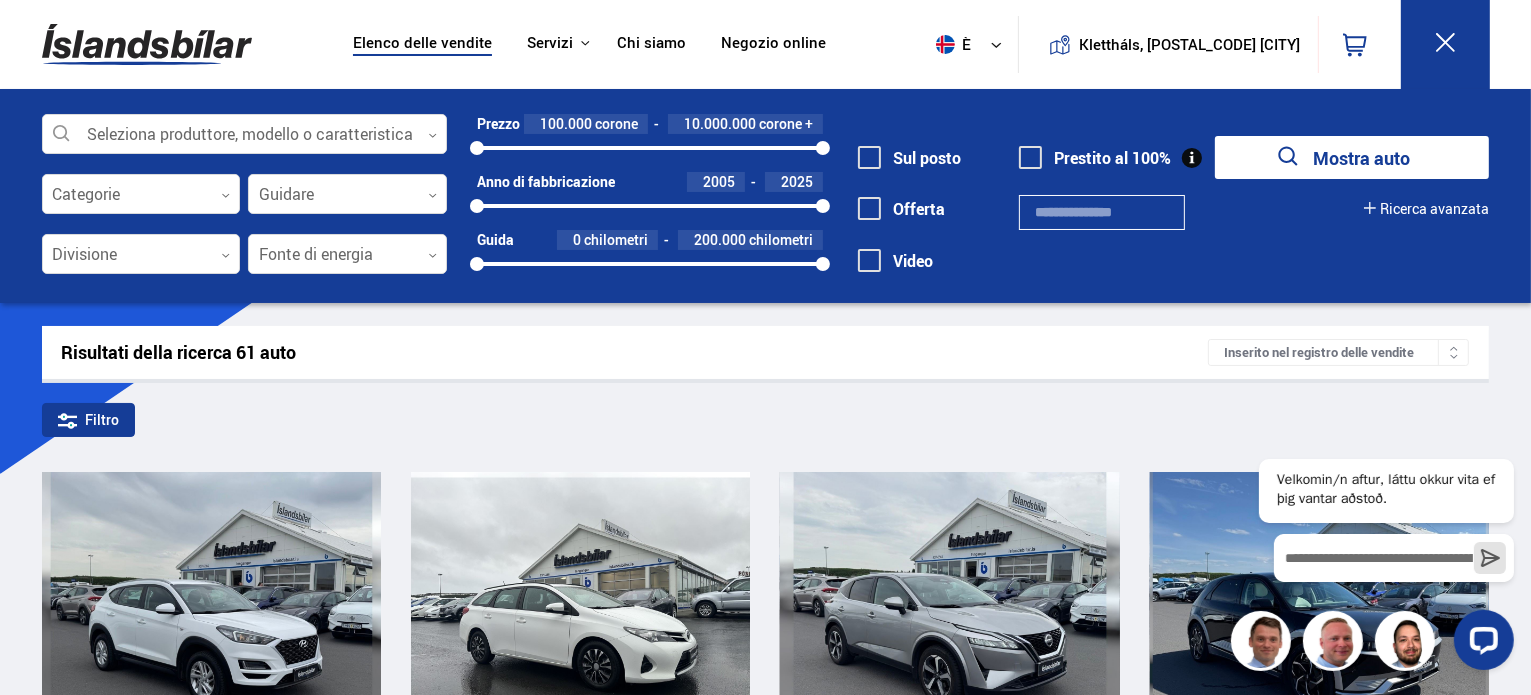 click on "Klettháls, [POSTAL_CODE] [CITY]" at bounding box center (765, 2140) 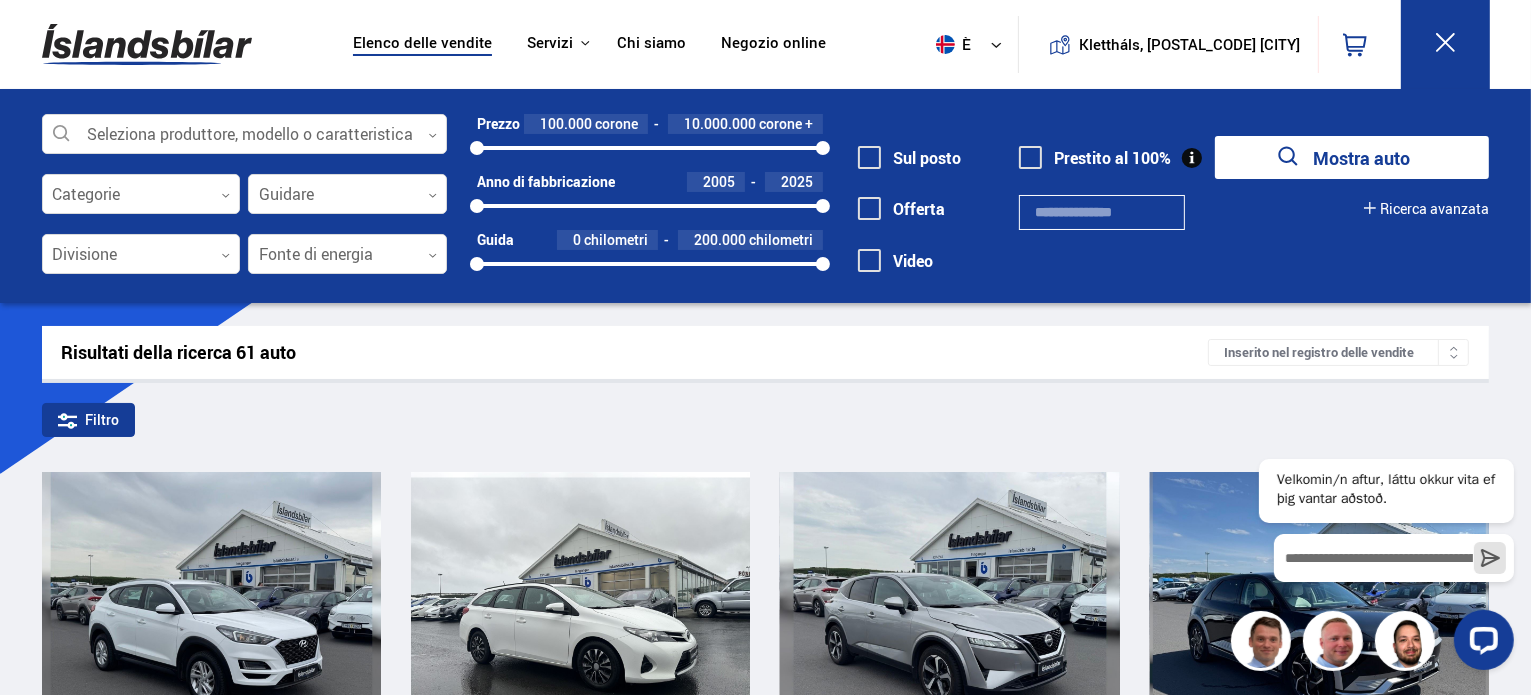 click on "Ricerca avanzata" at bounding box center [1434, 208] 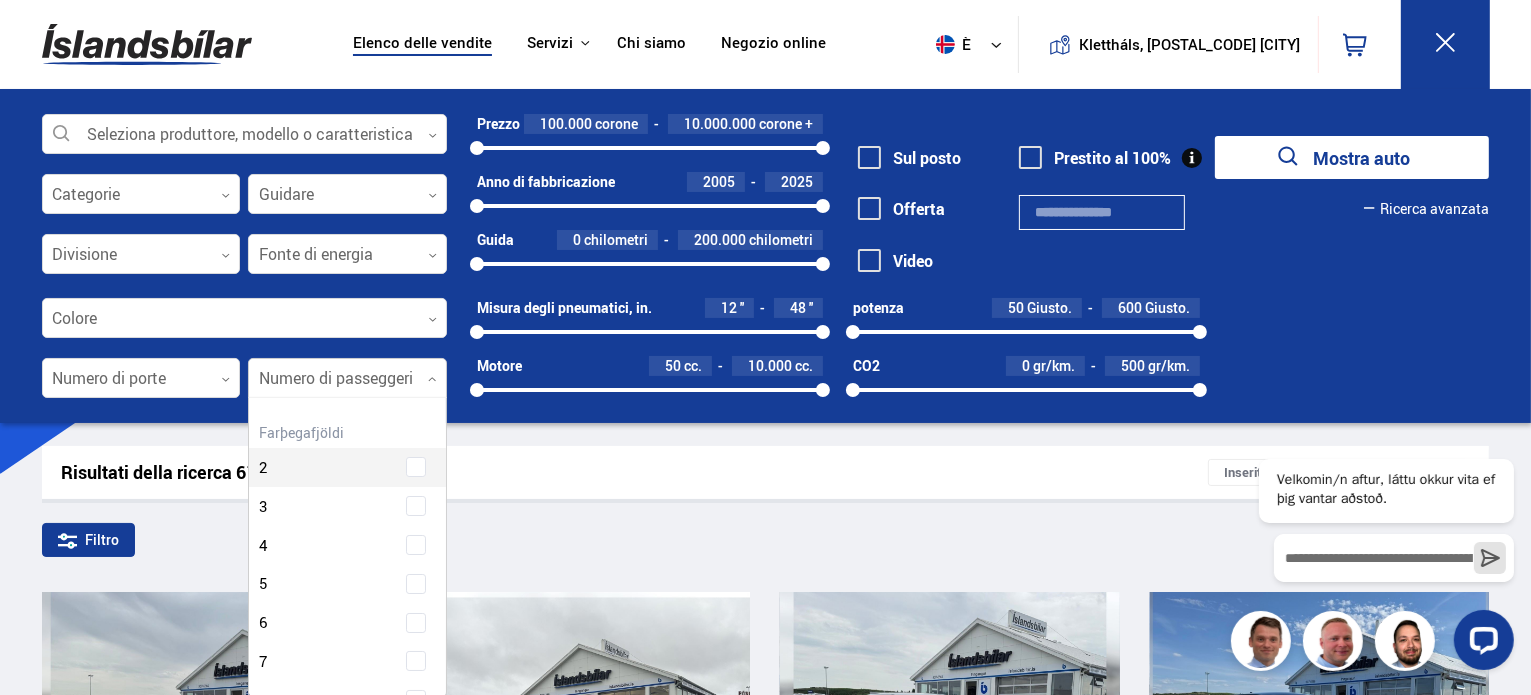 click at bounding box center [347, 379] 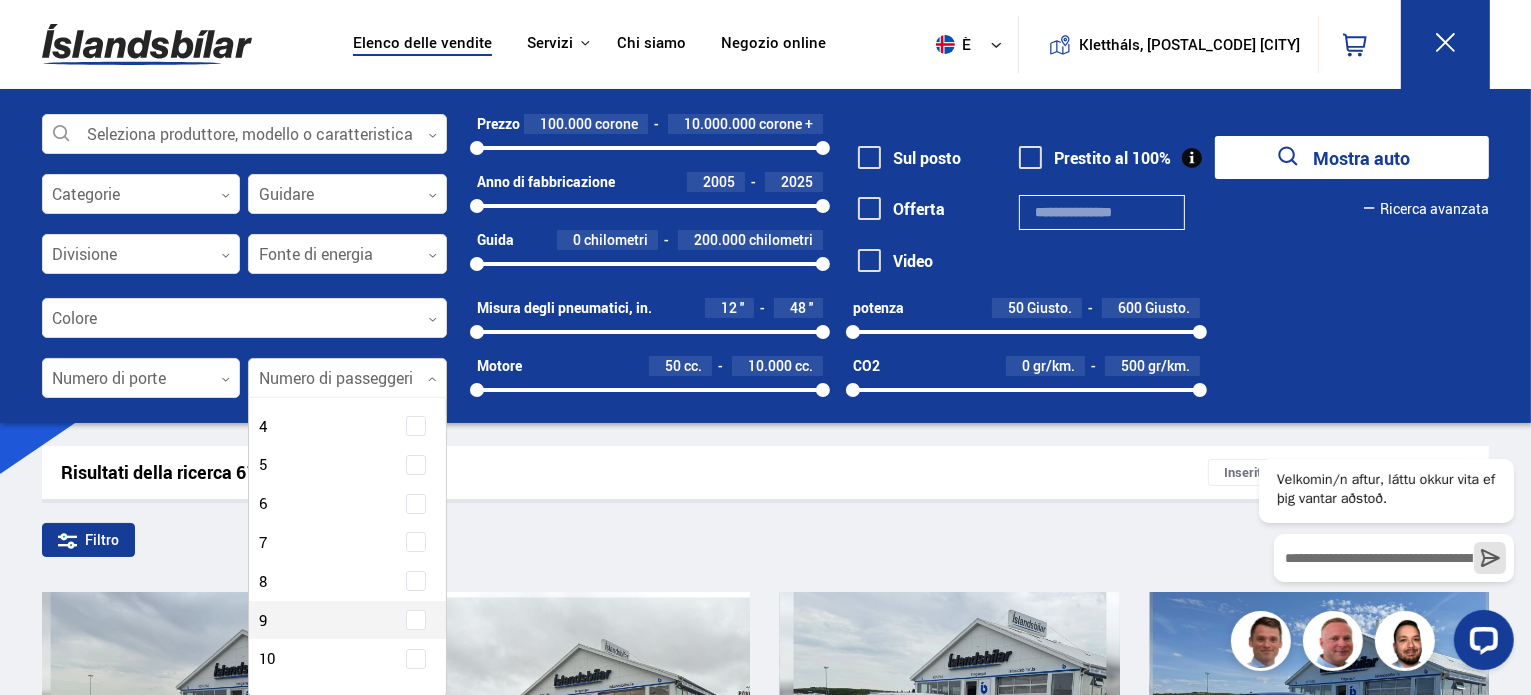 scroll, scrollTop: 186, scrollLeft: 0, axis: vertical 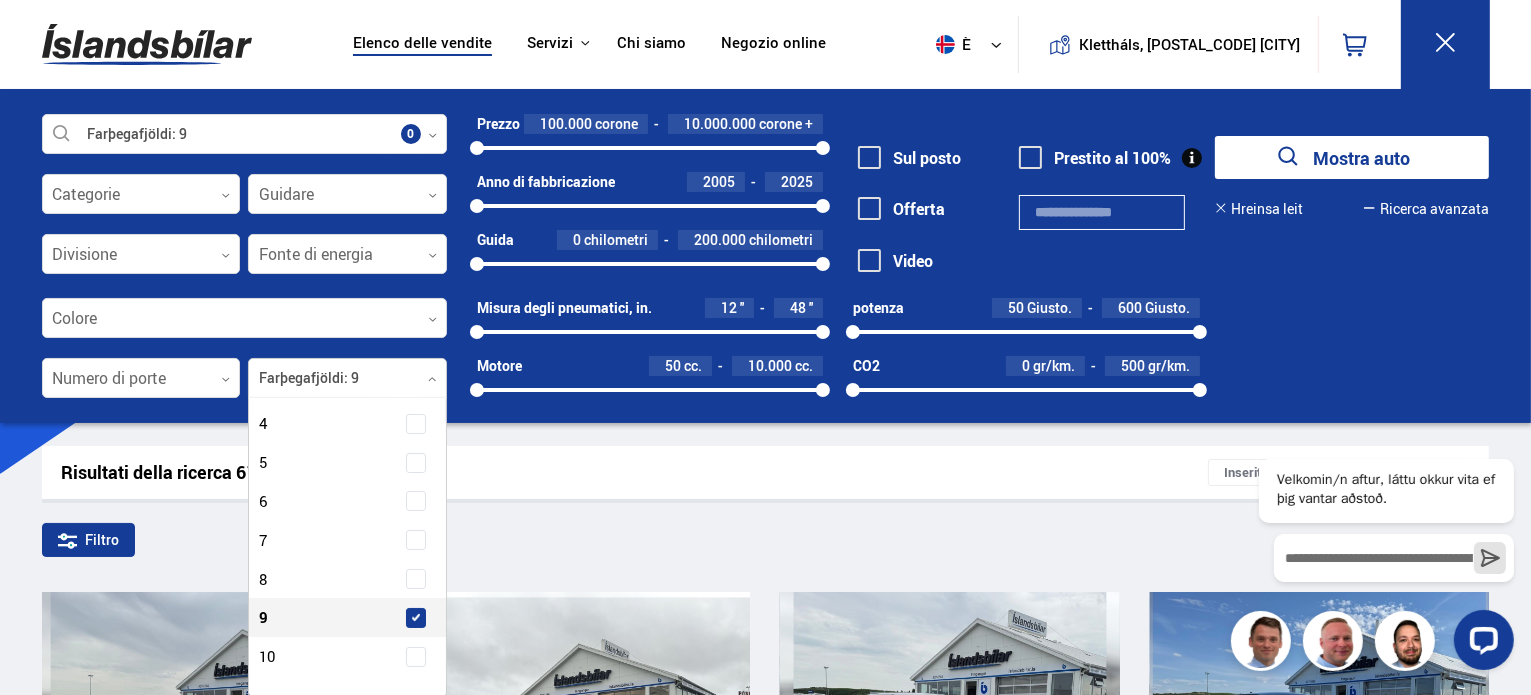 click at bounding box center [416, 618] 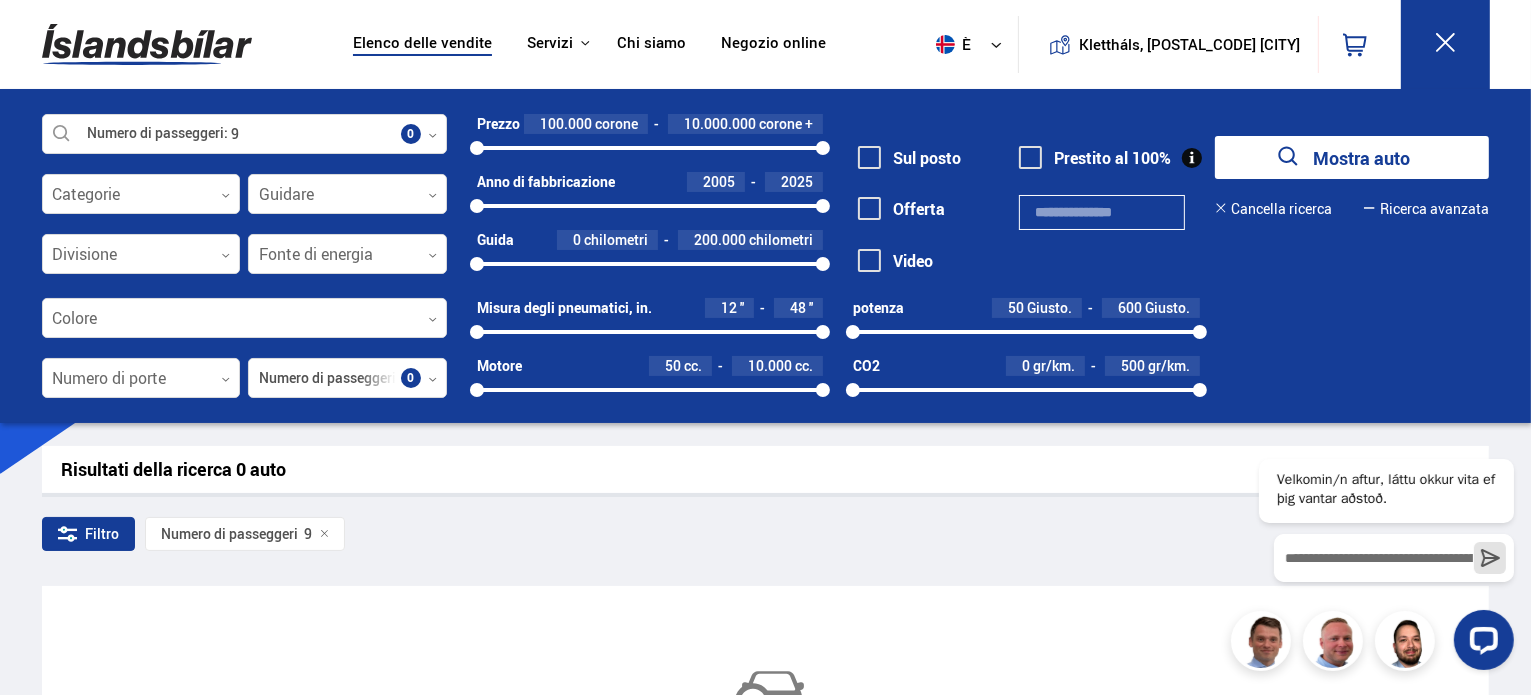click on "Mostra auto" at bounding box center [1361, 158] 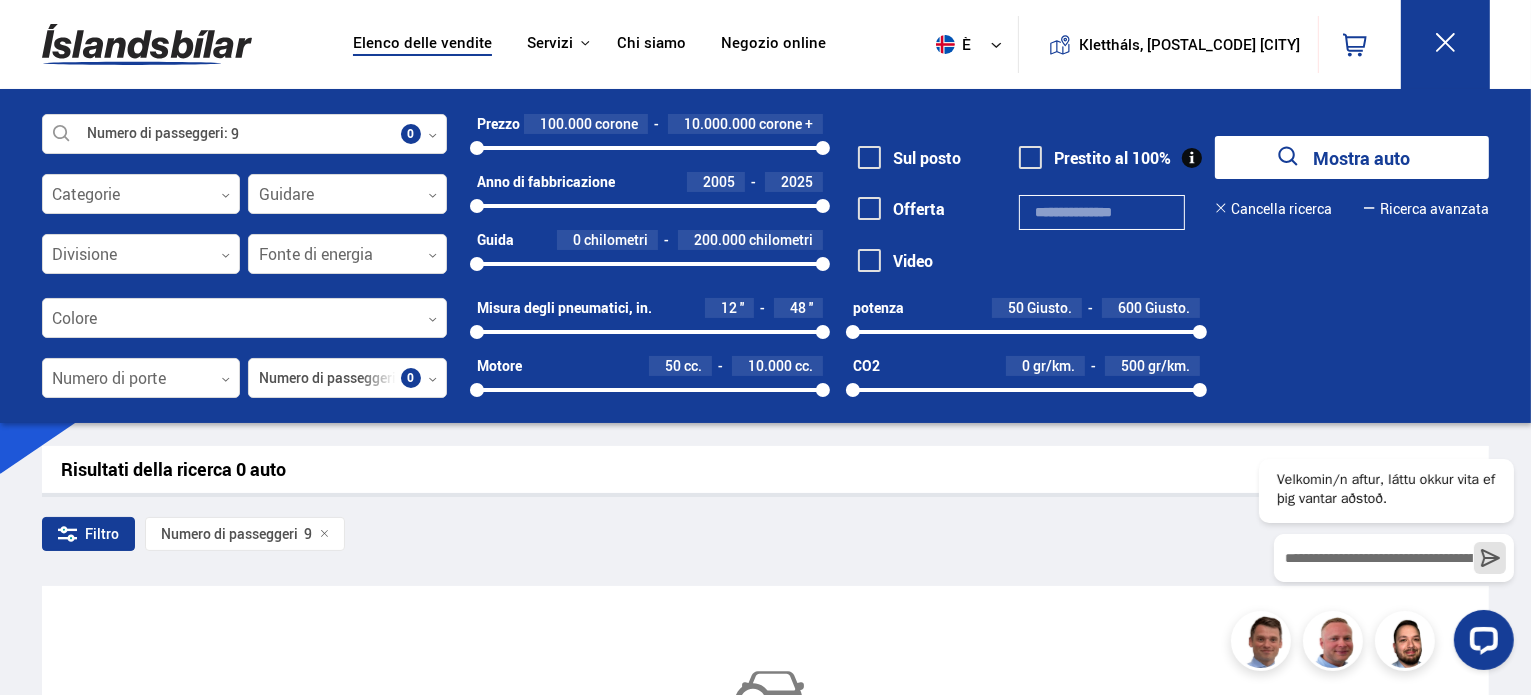 click on "Mostra auto" at bounding box center (1361, 158) 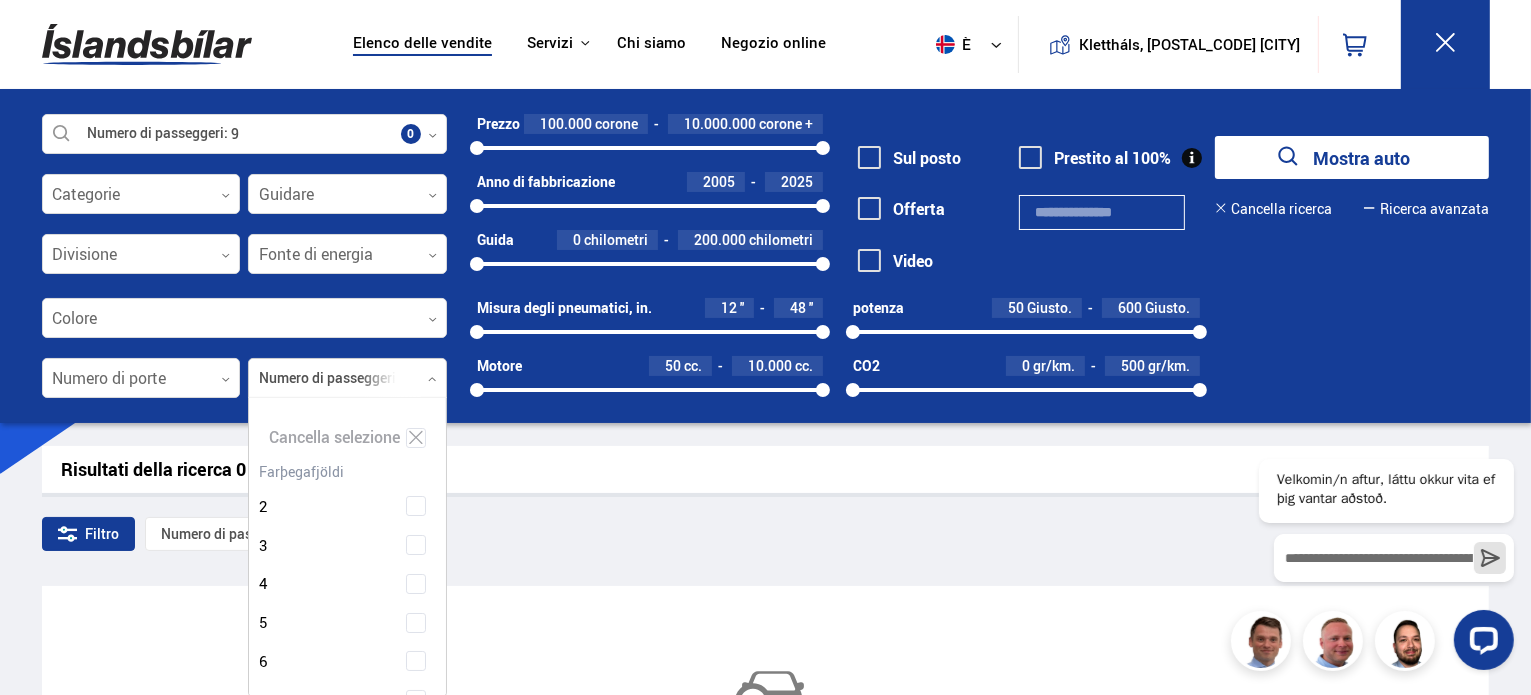 click at bounding box center (347, 379) 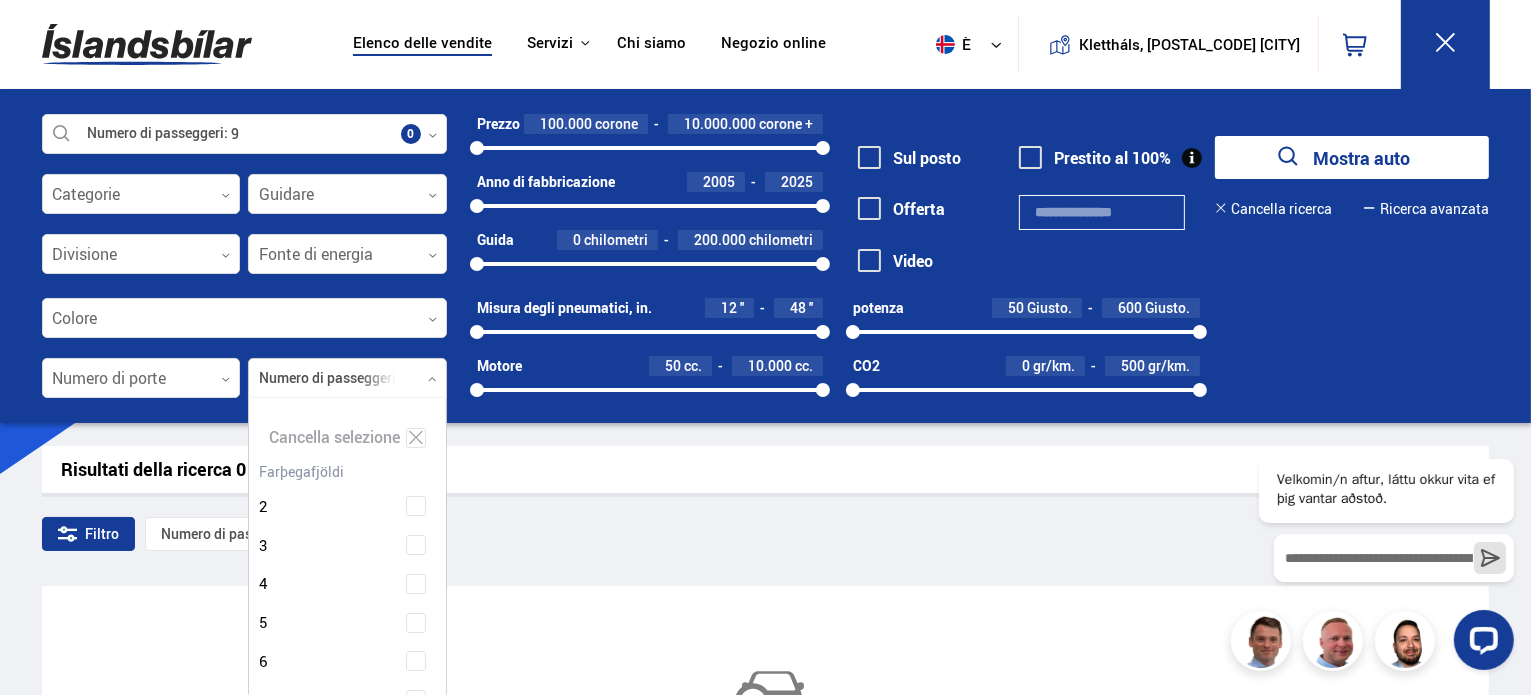 scroll, scrollTop: 187, scrollLeft: 0, axis: vertical 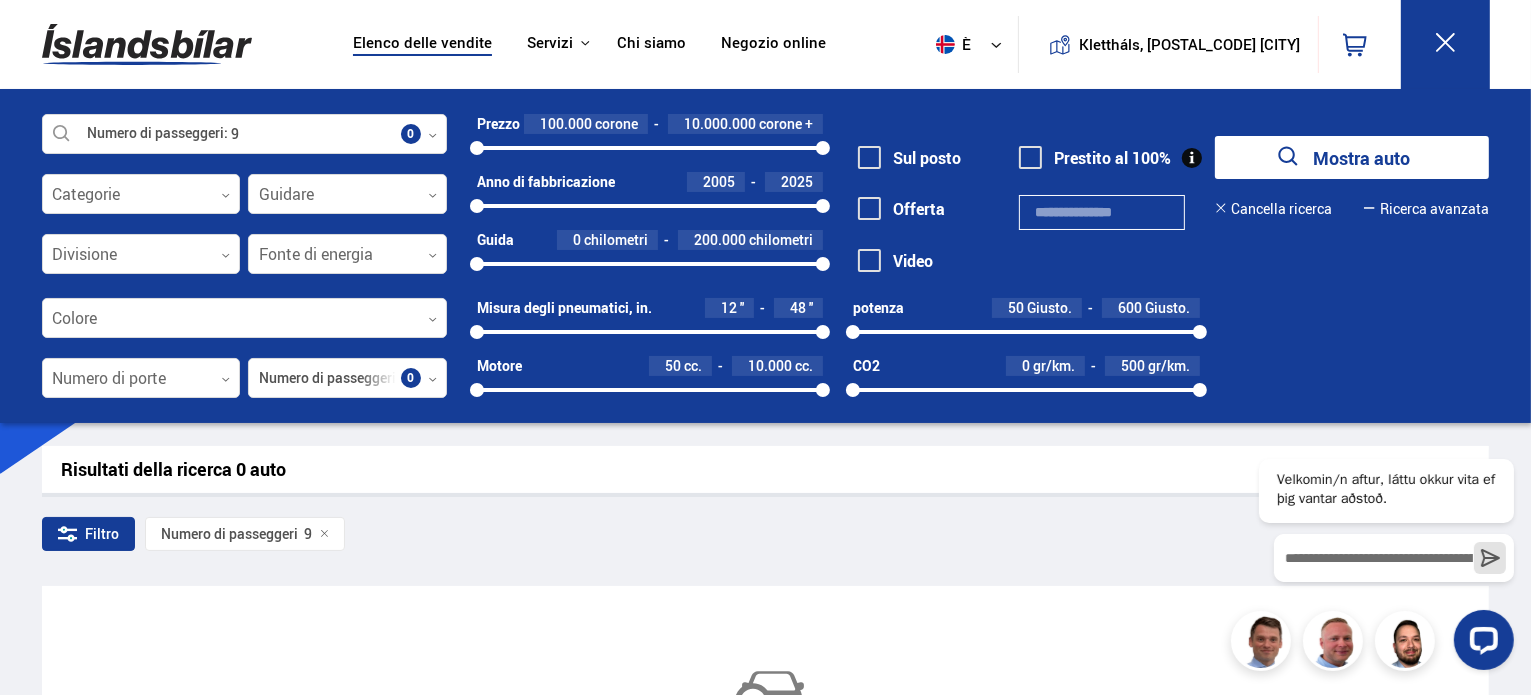 click on "Risultati della ricerca 0 auto" at bounding box center [766, 469] 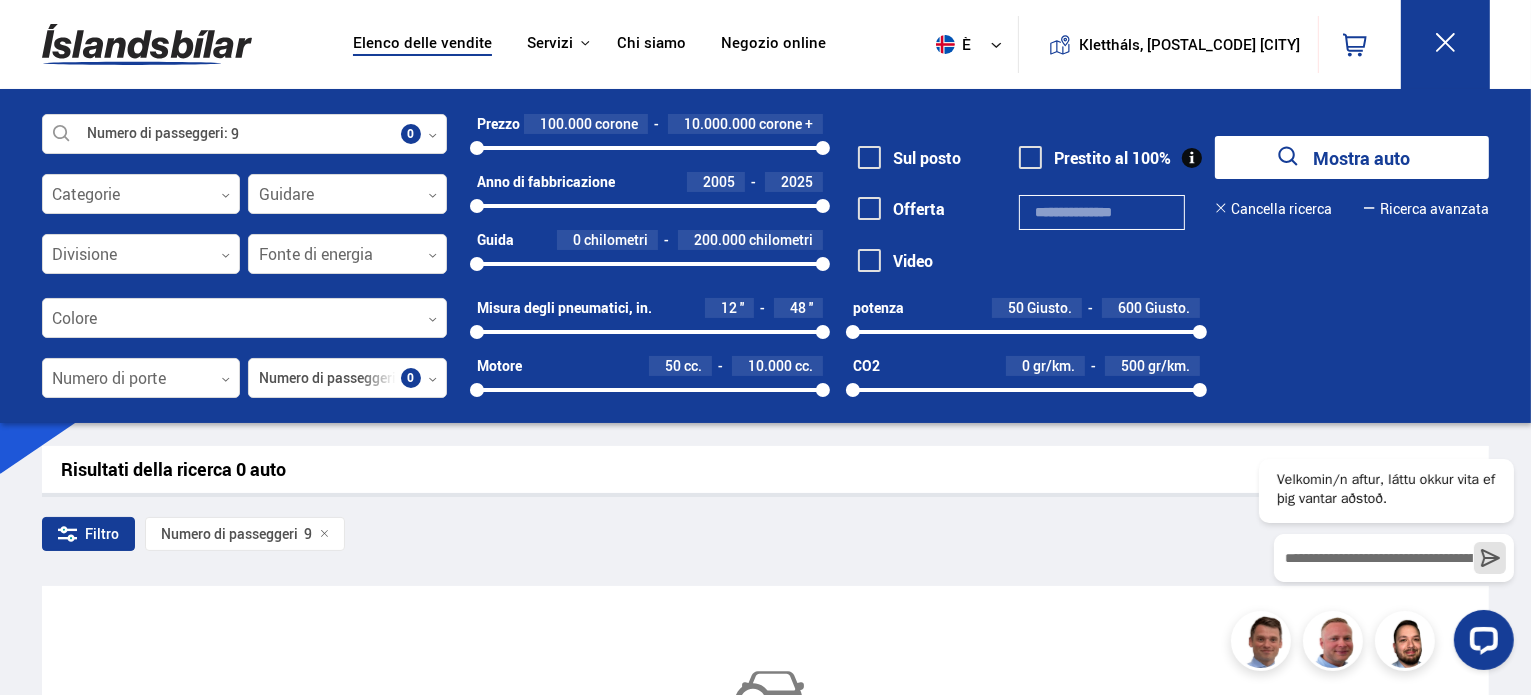 click on "Mostra auto" at bounding box center [1361, 158] 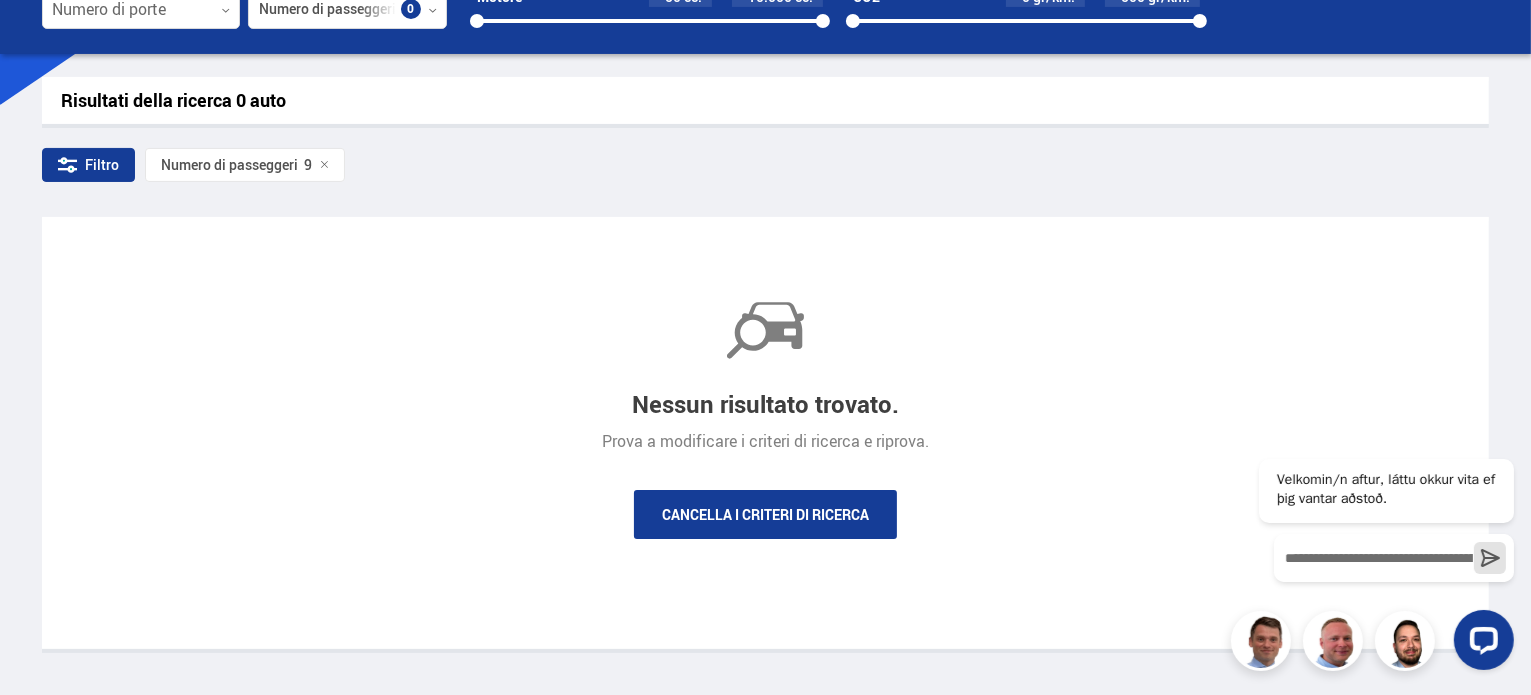 scroll, scrollTop: 365, scrollLeft: 0, axis: vertical 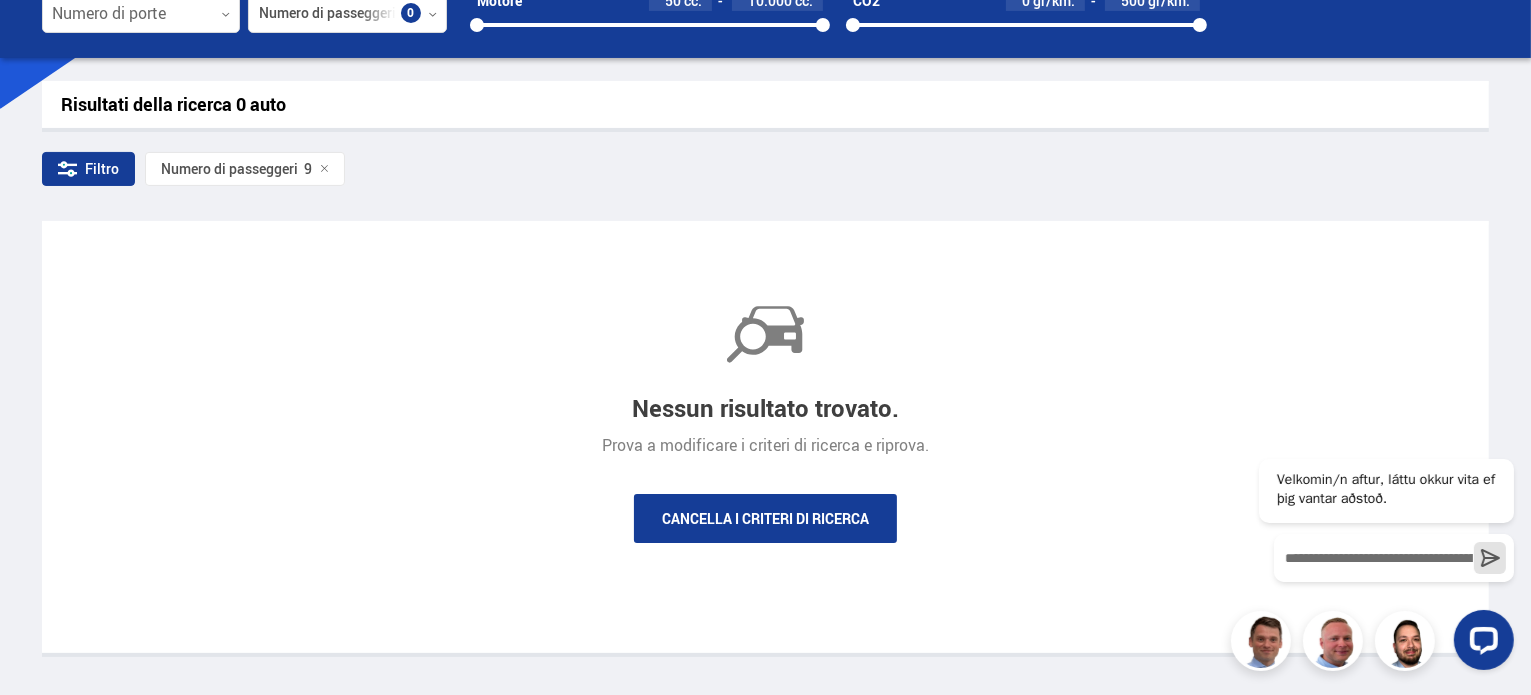 click on "Cancella i criteri di ricerca" at bounding box center (765, 518) 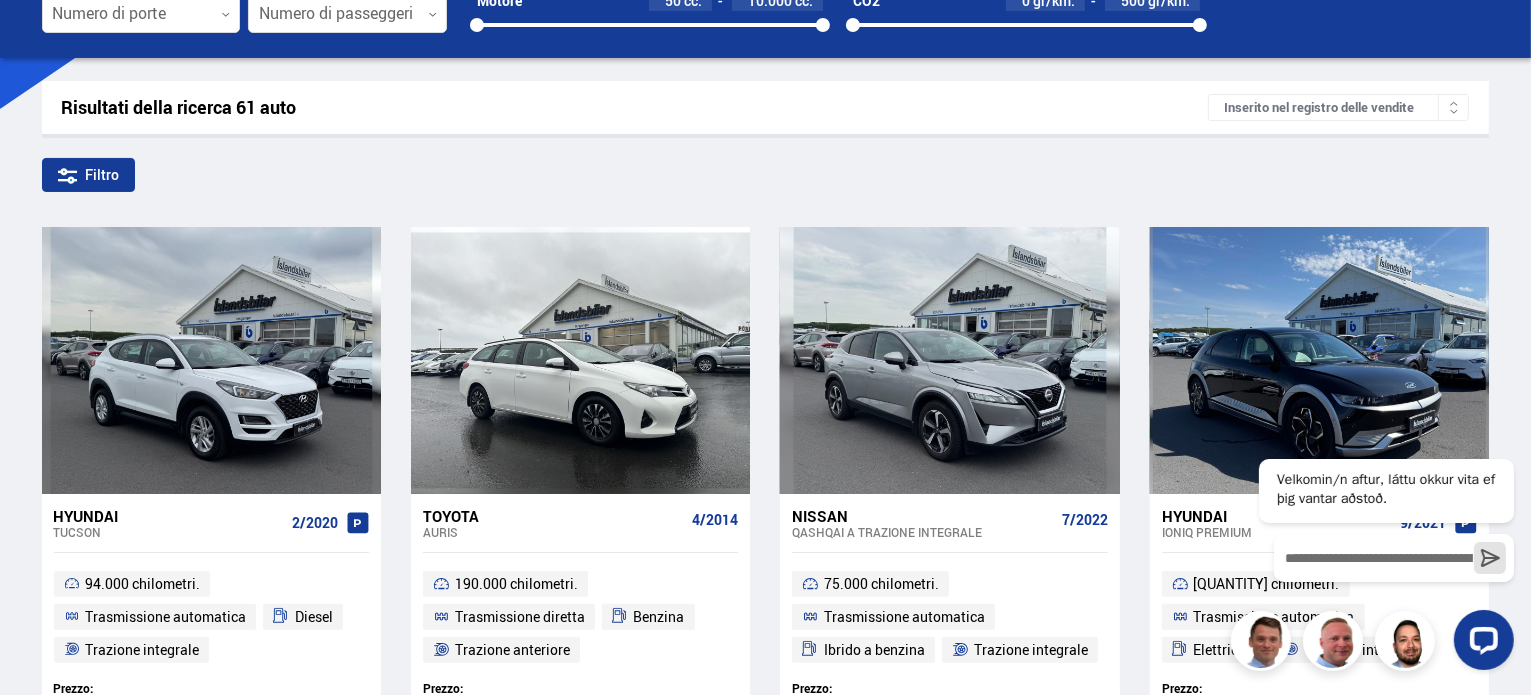 click 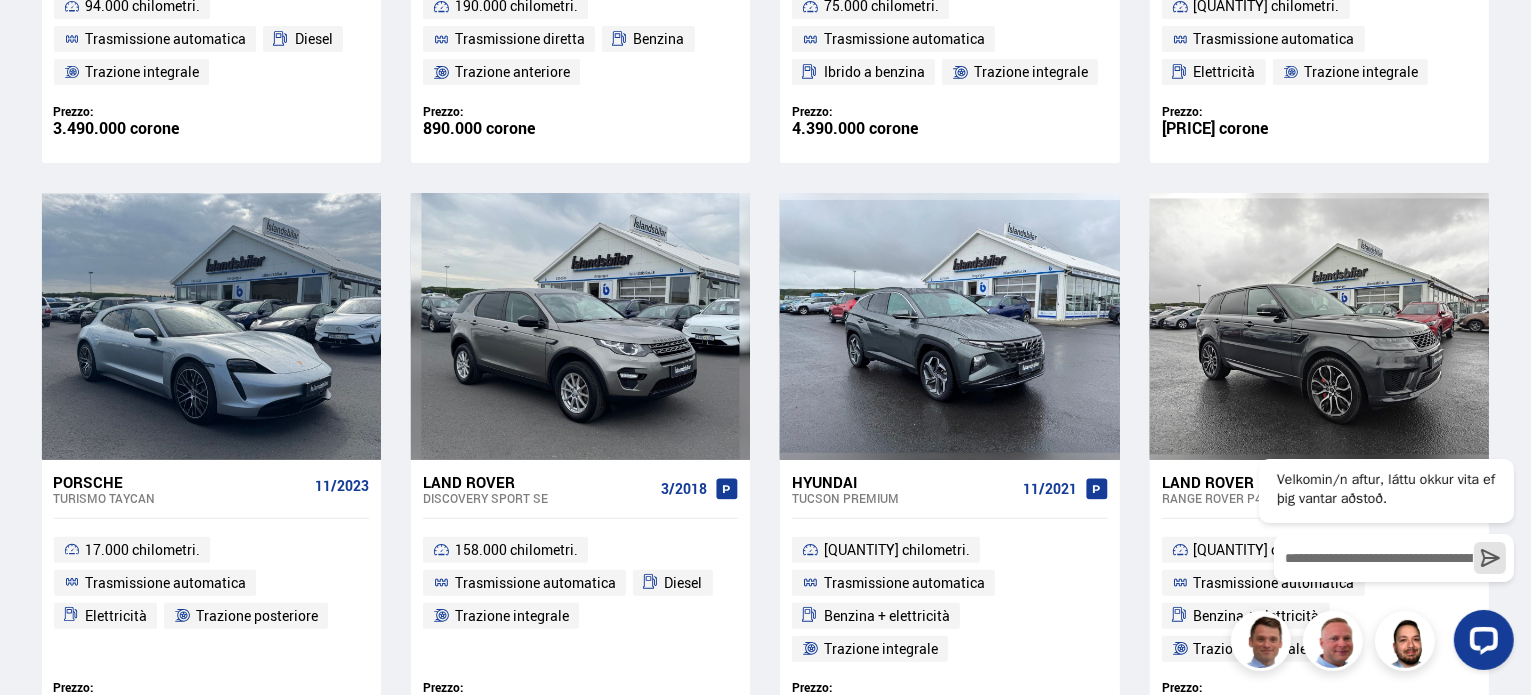scroll, scrollTop: 0, scrollLeft: 0, axis: both 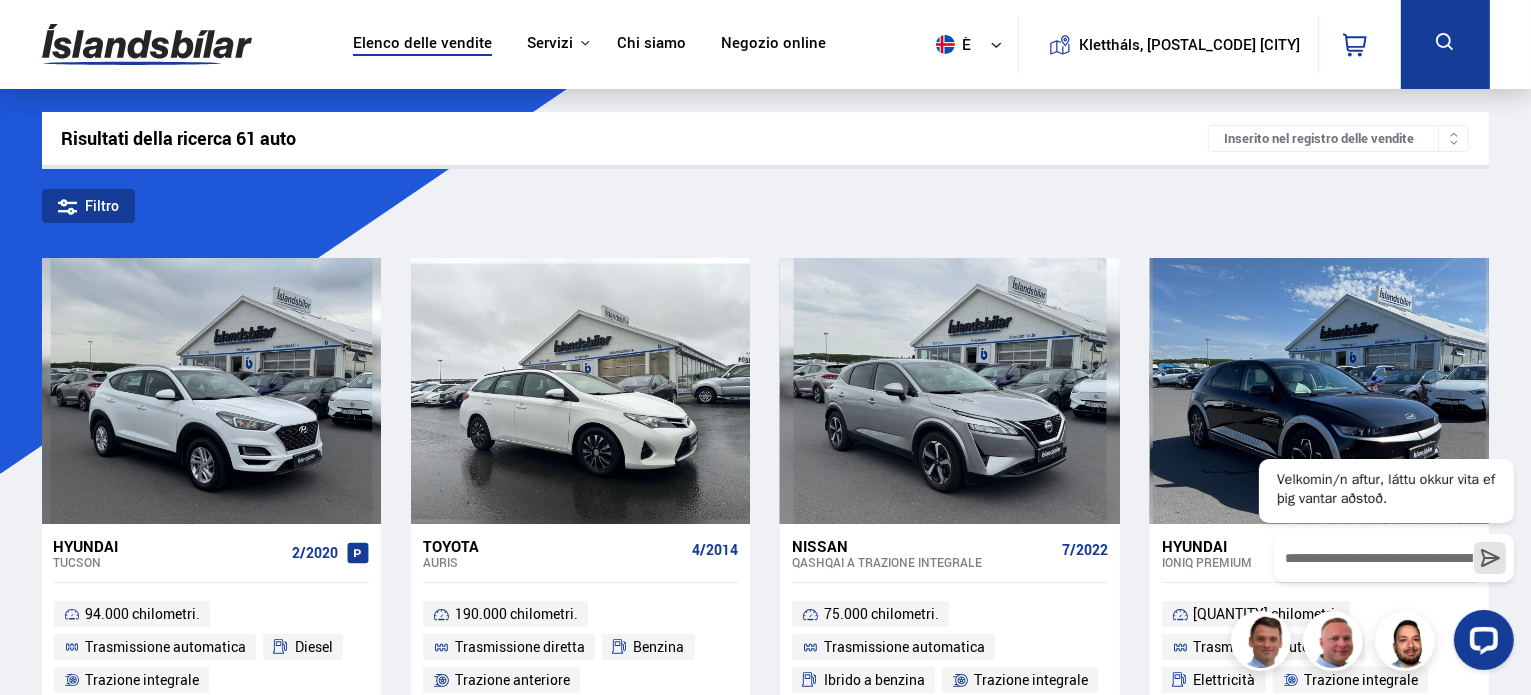 click on "Filtro" at bounding box center [766, 210] 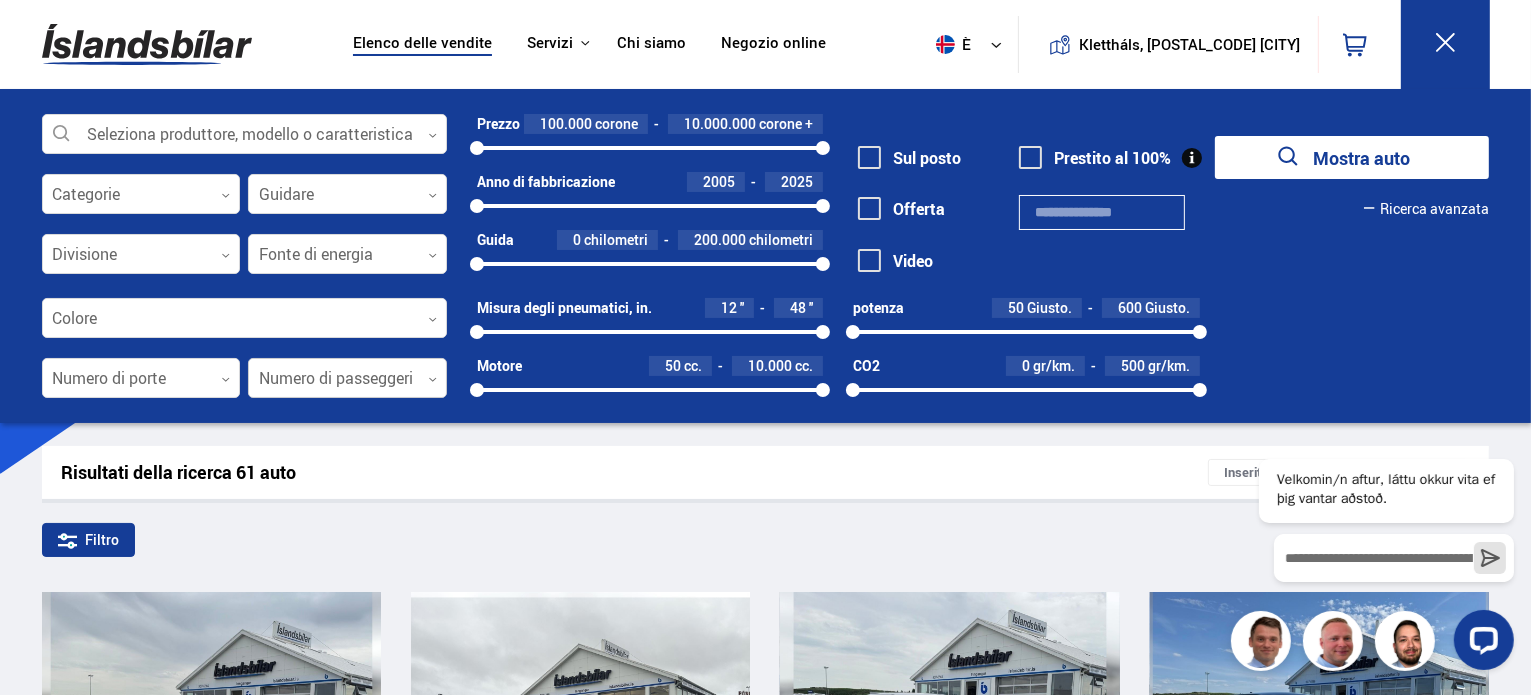 click at bounding box center [347, 379] 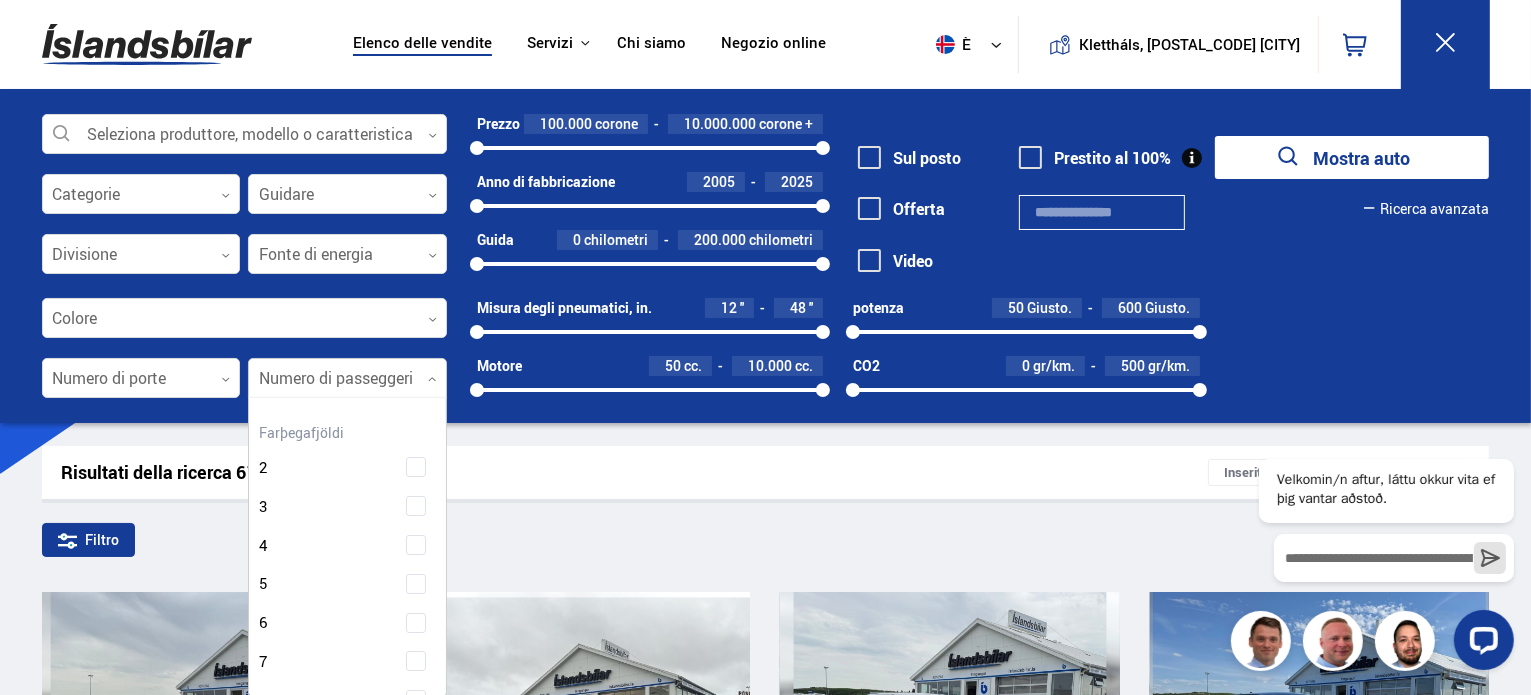 scroll, scrollTop: 120, scrollLeft: 0, axis: vertical 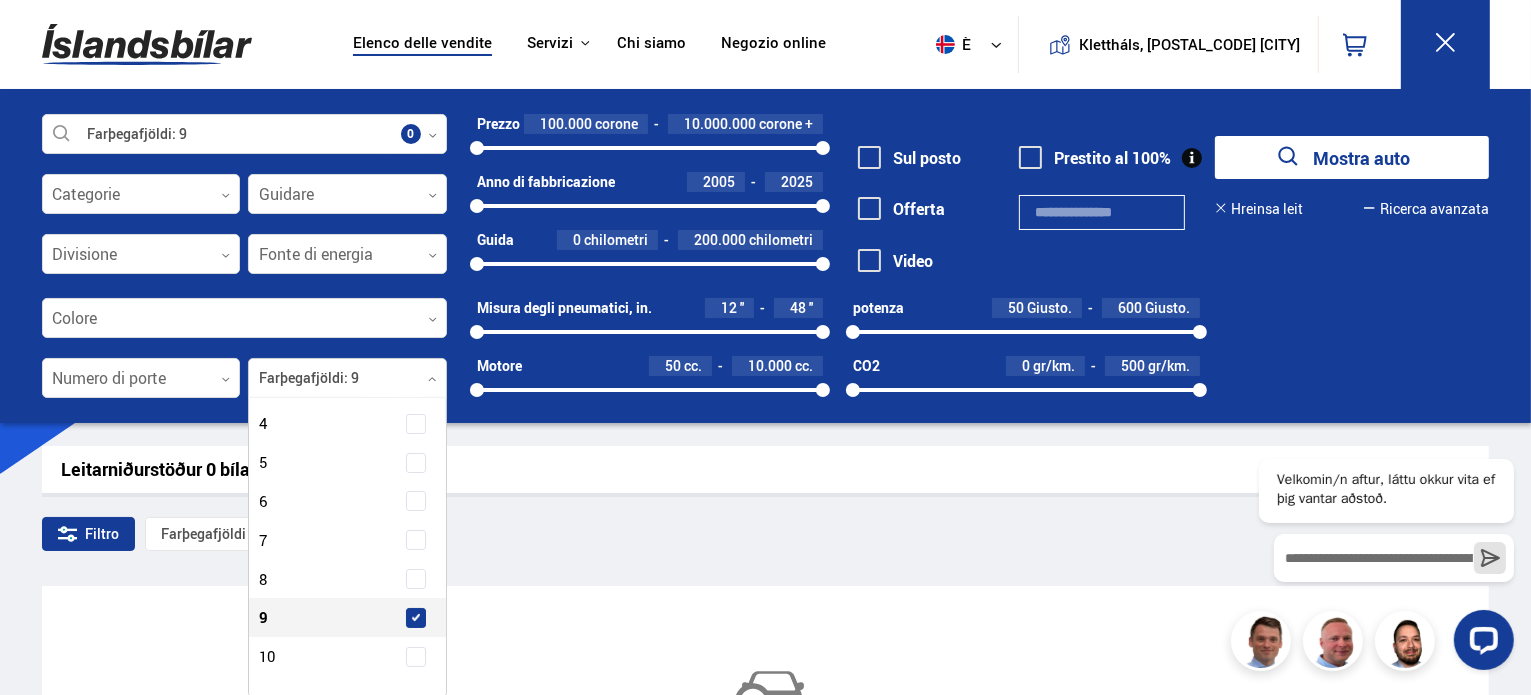 click at bounding box center [416, 618] 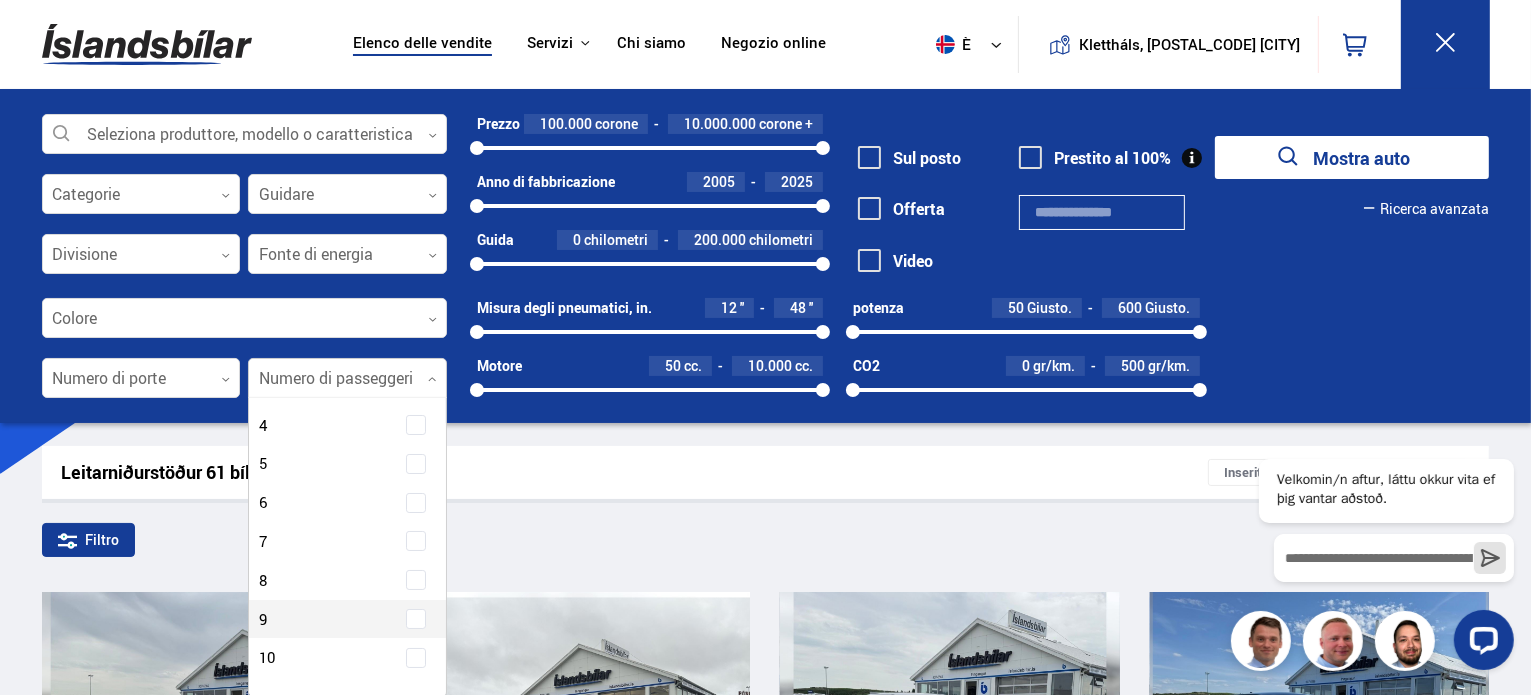 click at bounding box center (416, 619) 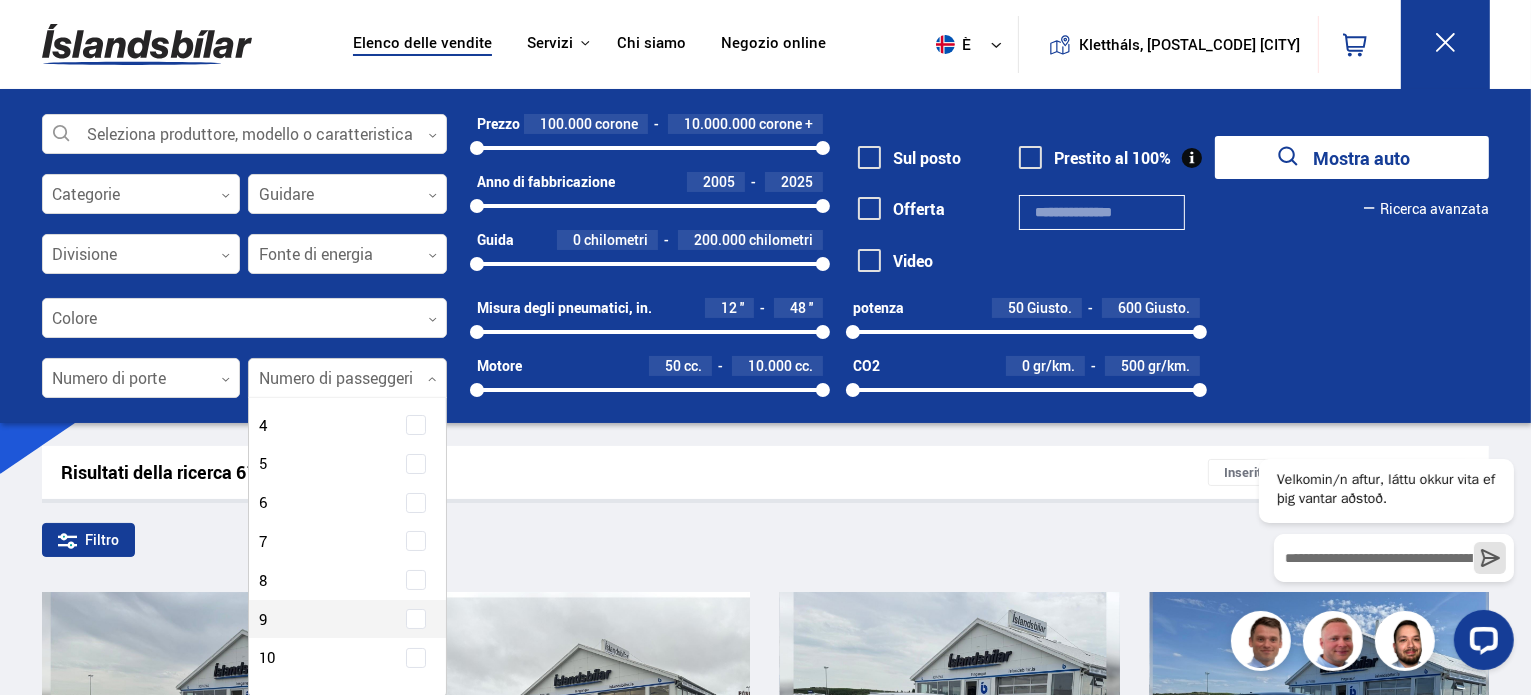 scroll, scrollTop: 187, scrollLeft: 0, axis: vertical 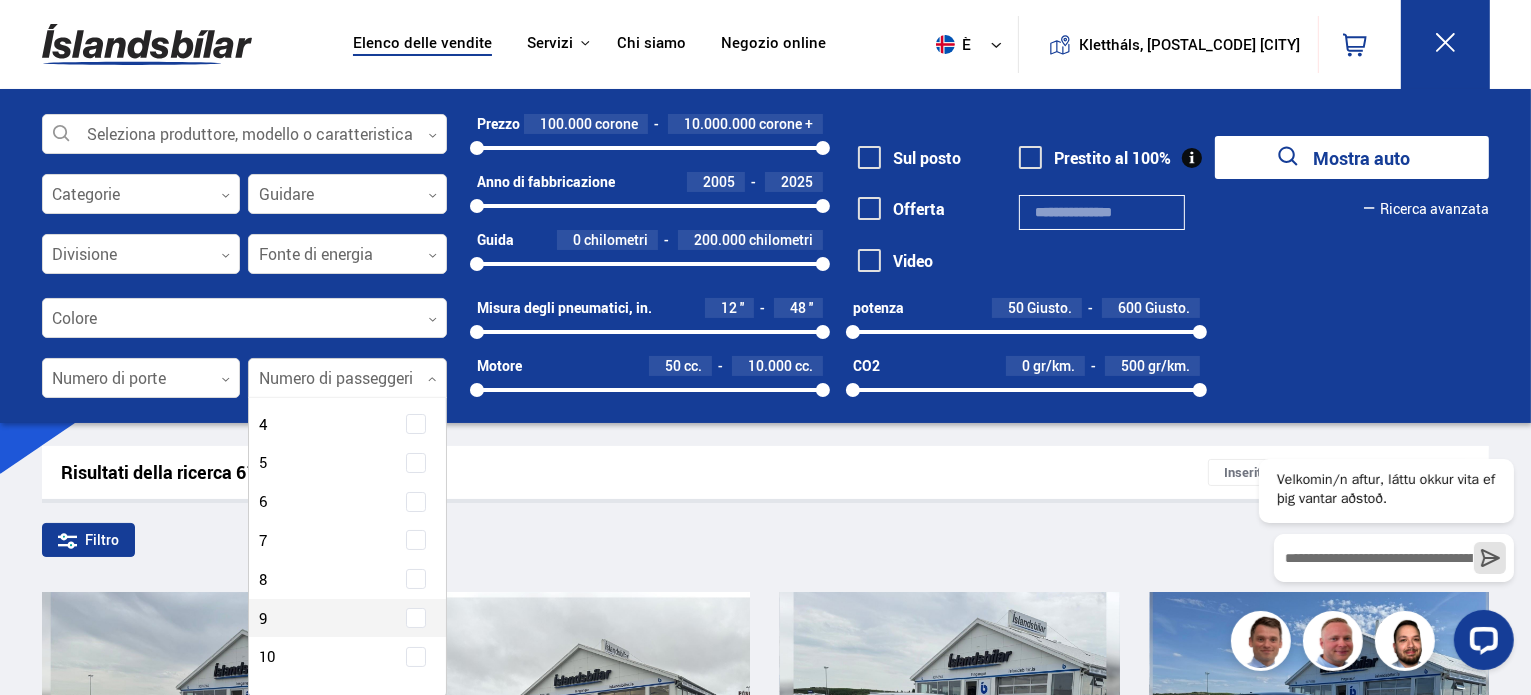 click at bounding box center [416, 618] 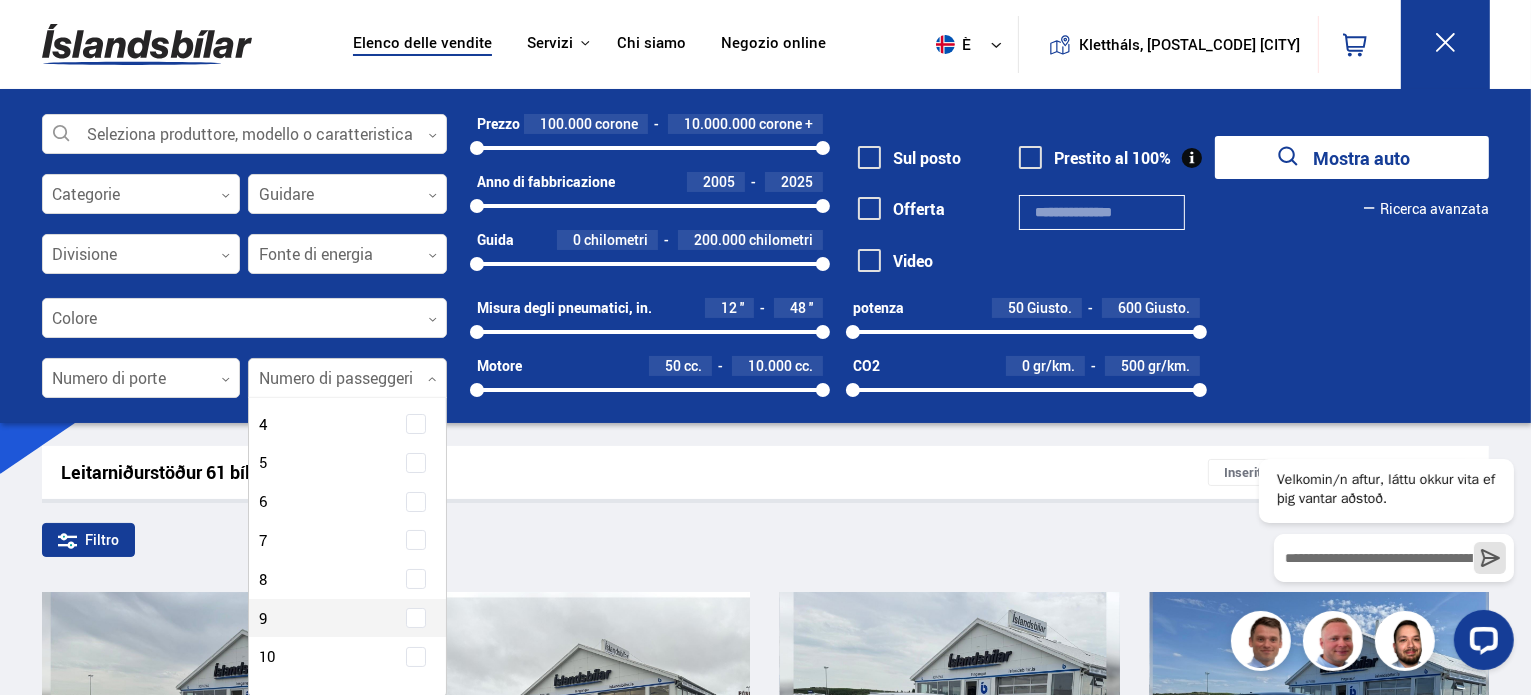 scroll, scrollTop: 120, scrollLeft: 0, axis: vertical 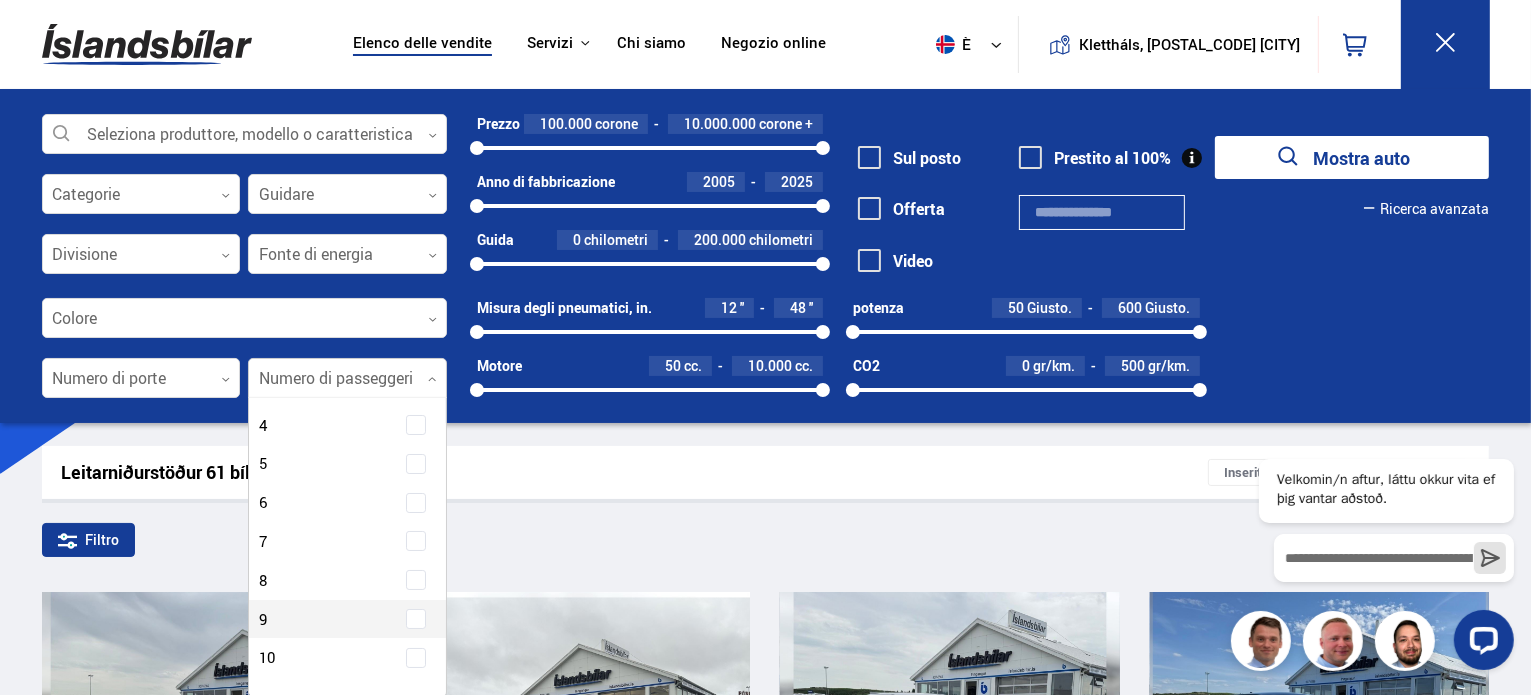 click at bounding box center [416, 619] 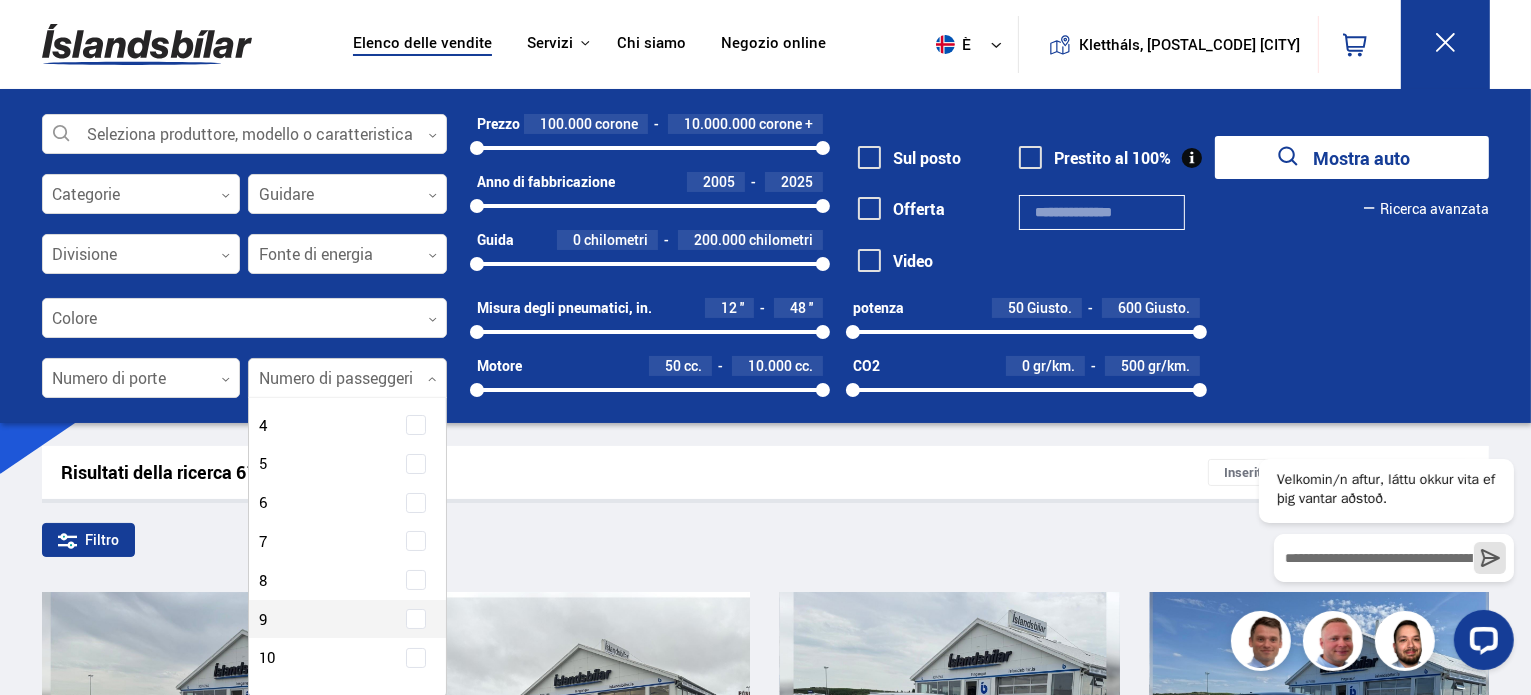 click on "Risultati della ricerca 61 auto
Inserito nel registro delle vendite" at bounding box center [766, 472] 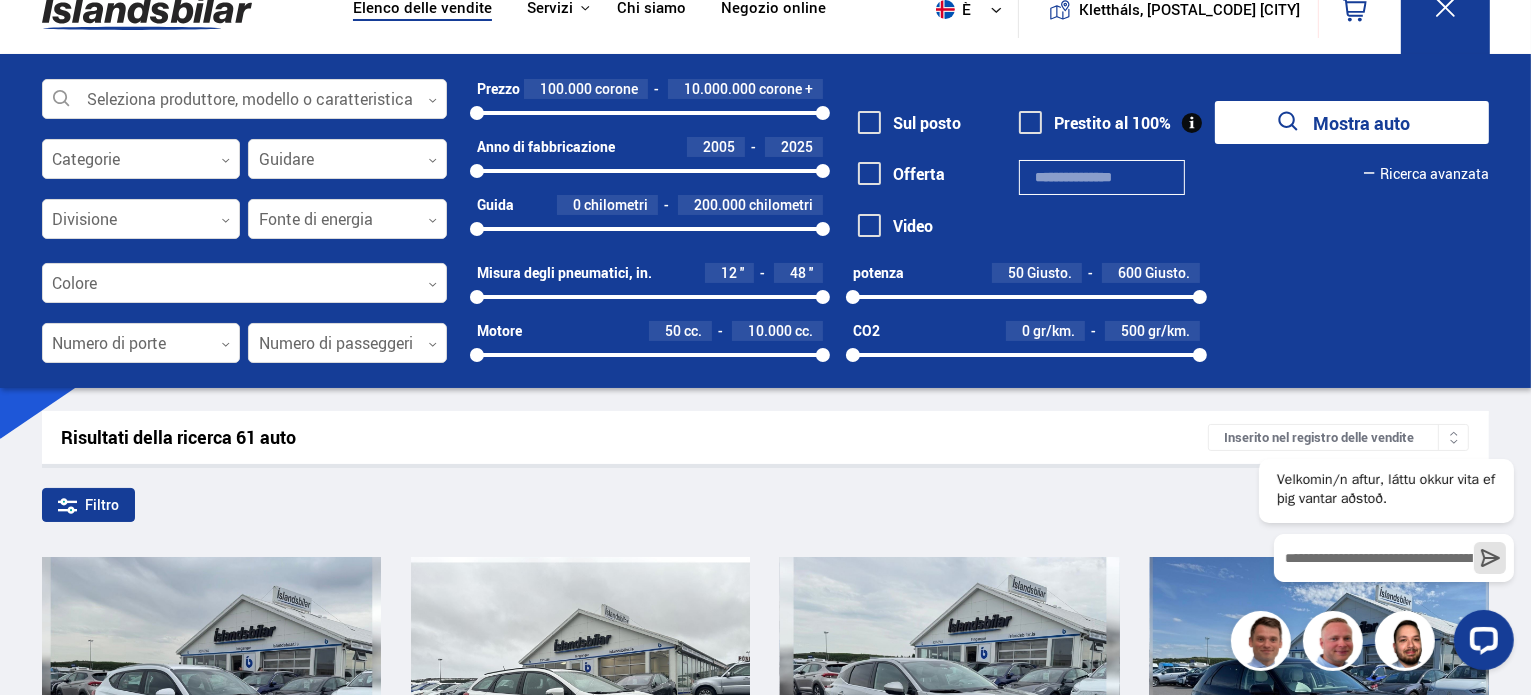 scroll, scrollTop: 0, scrollLeft: 0, axis: both 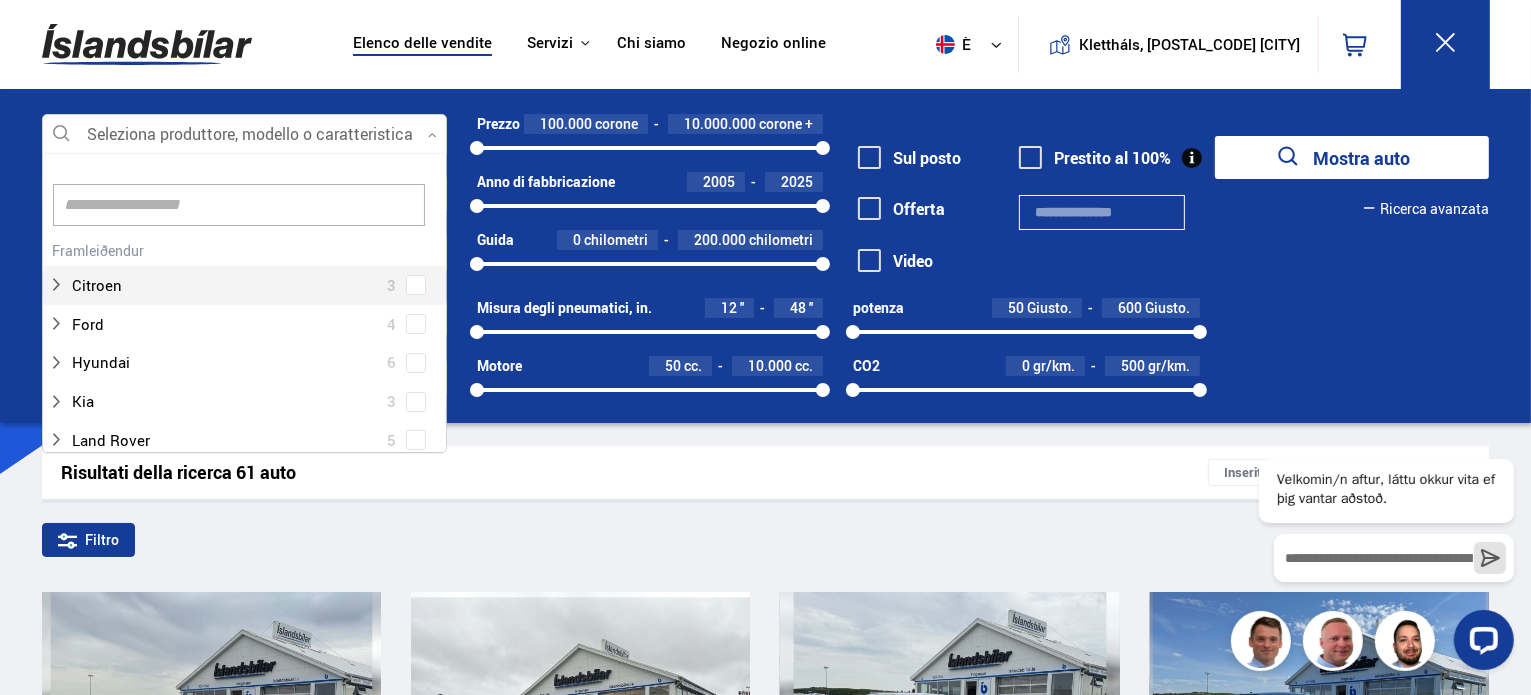 click at bounding box center [244, 135] 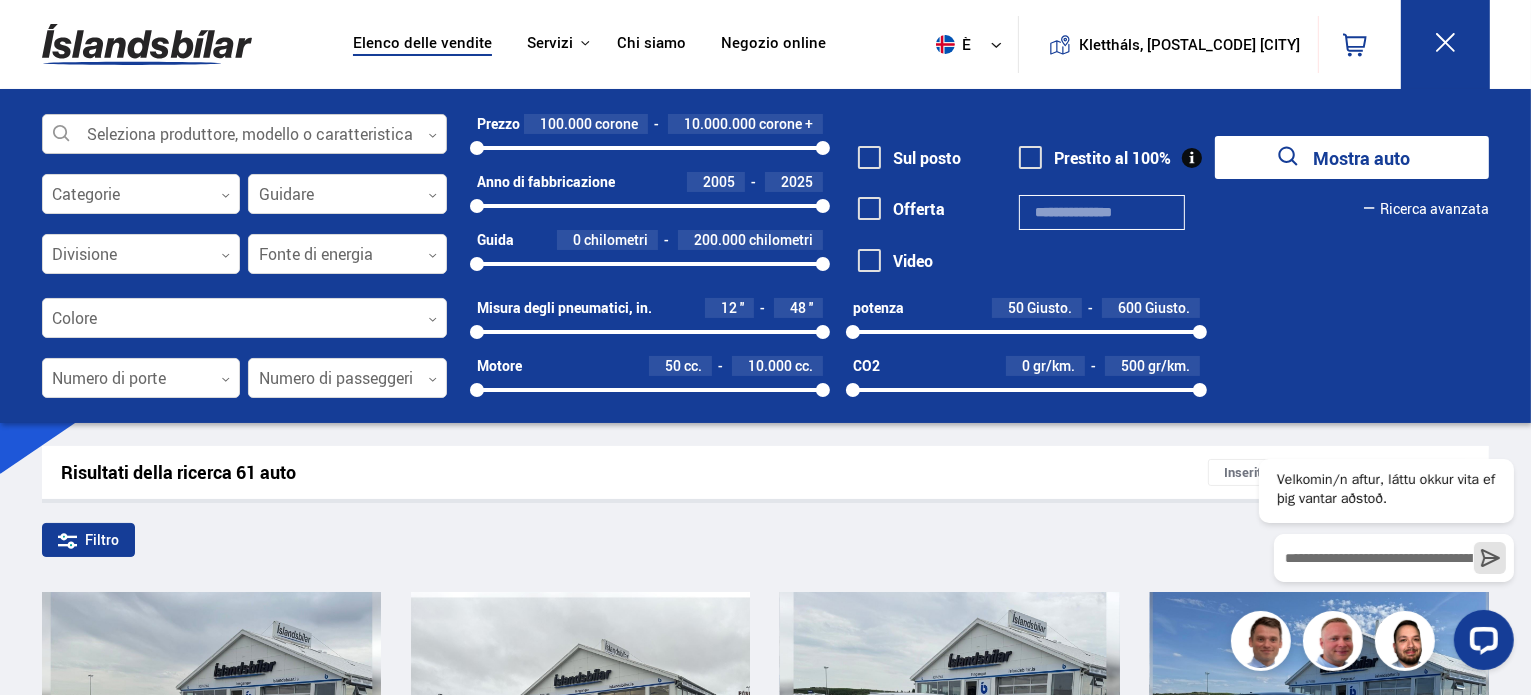 click at bounding box center [244, 135] 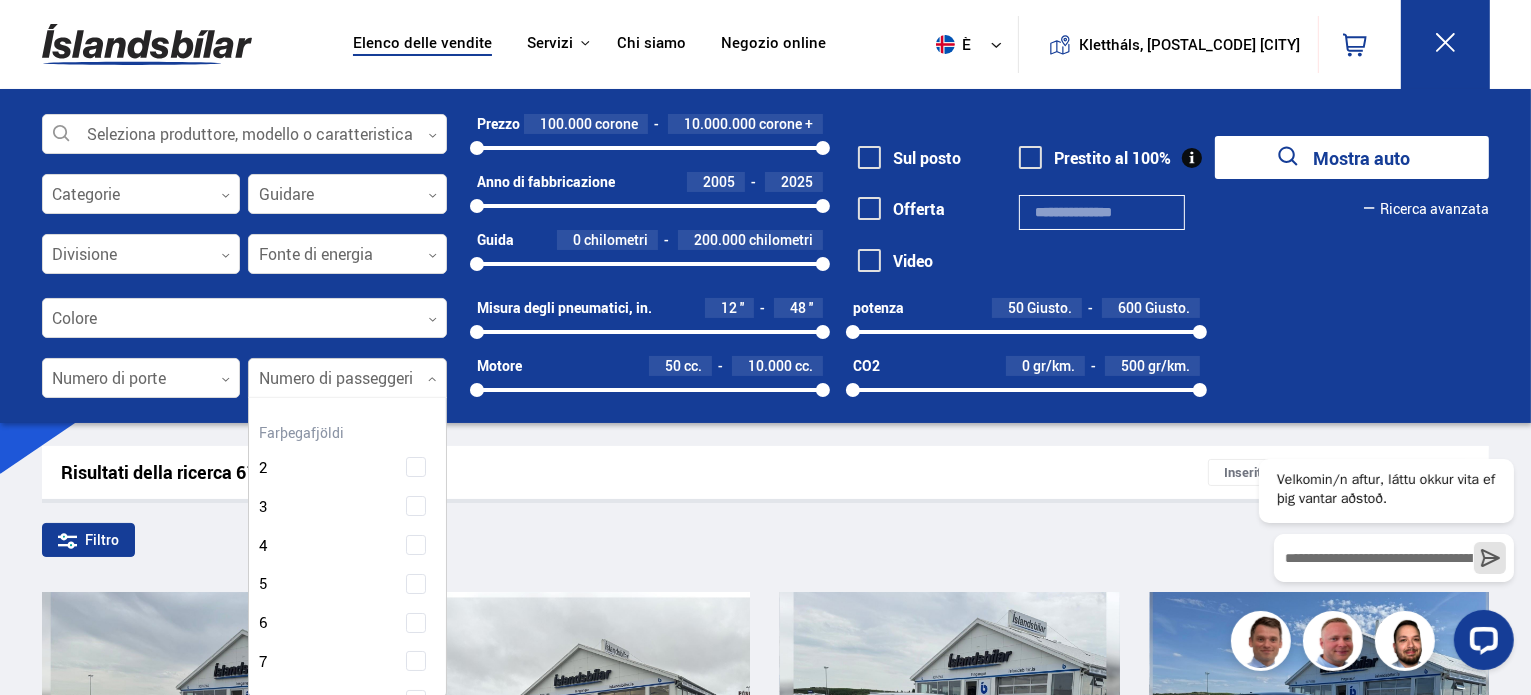 scroll, scrollTop: 120, scrollLeft: 0, axis: vertical 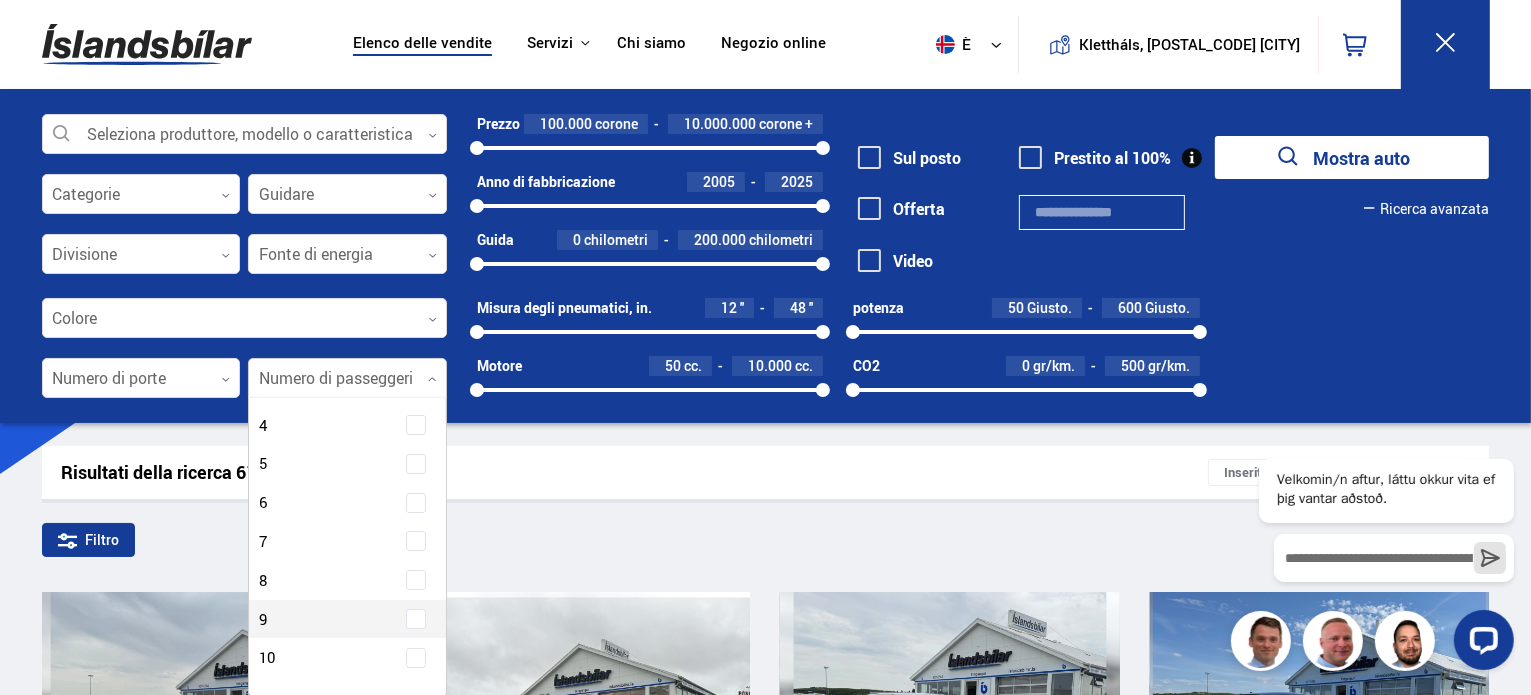 click at bounding box center [347, 379] 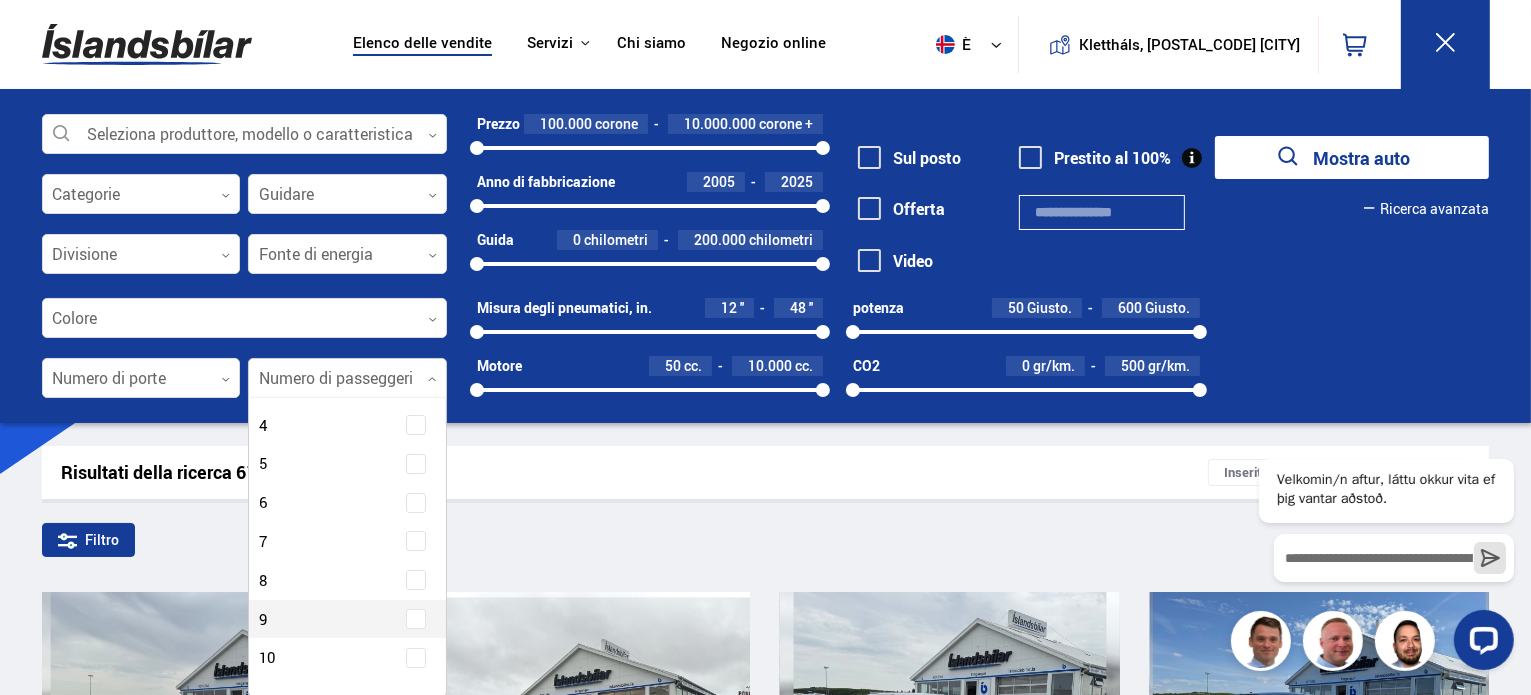 click on "Numero di passeggeri  9" at bounding box center (347, 619) 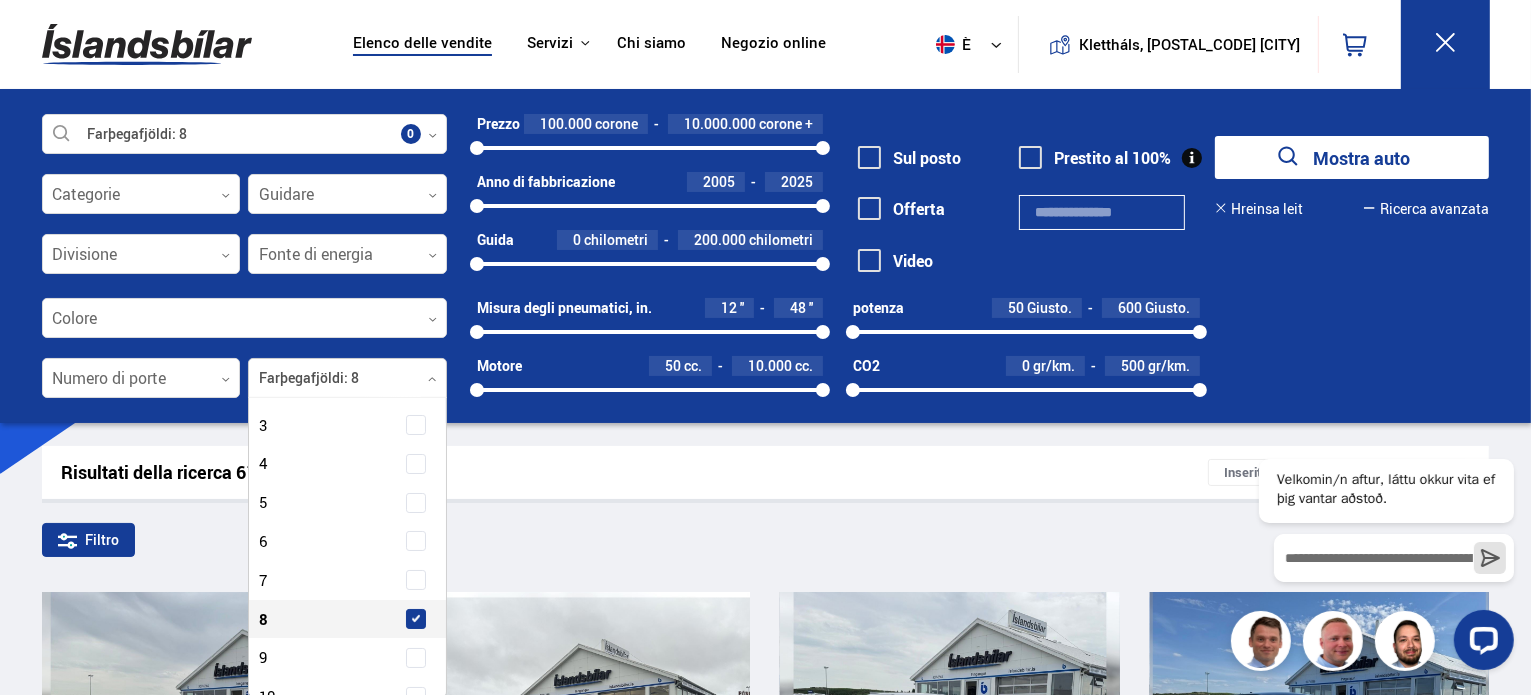 scroll, scrollTop: 187, scrollLeft: 0, axis: vertical 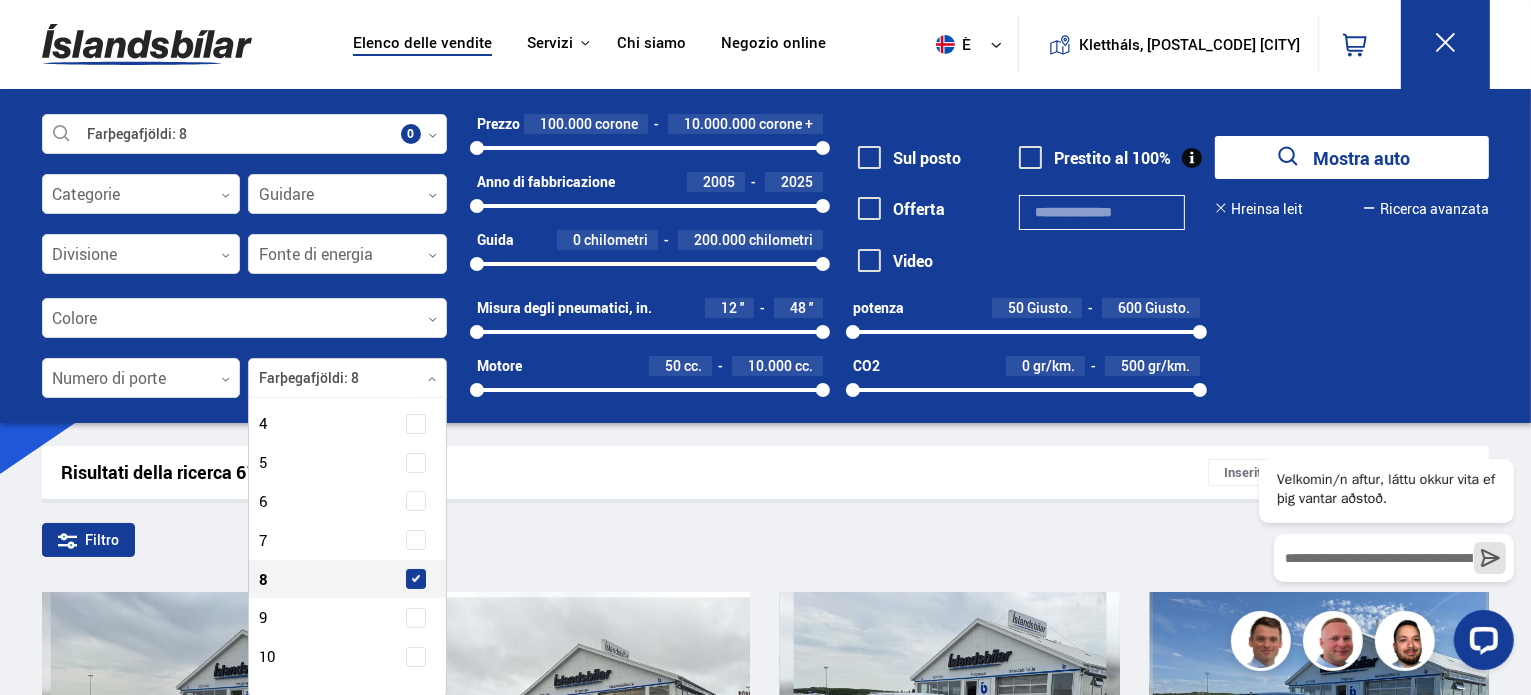 click on "Numero di passeggeri  8" at bounding box center [330, 579] 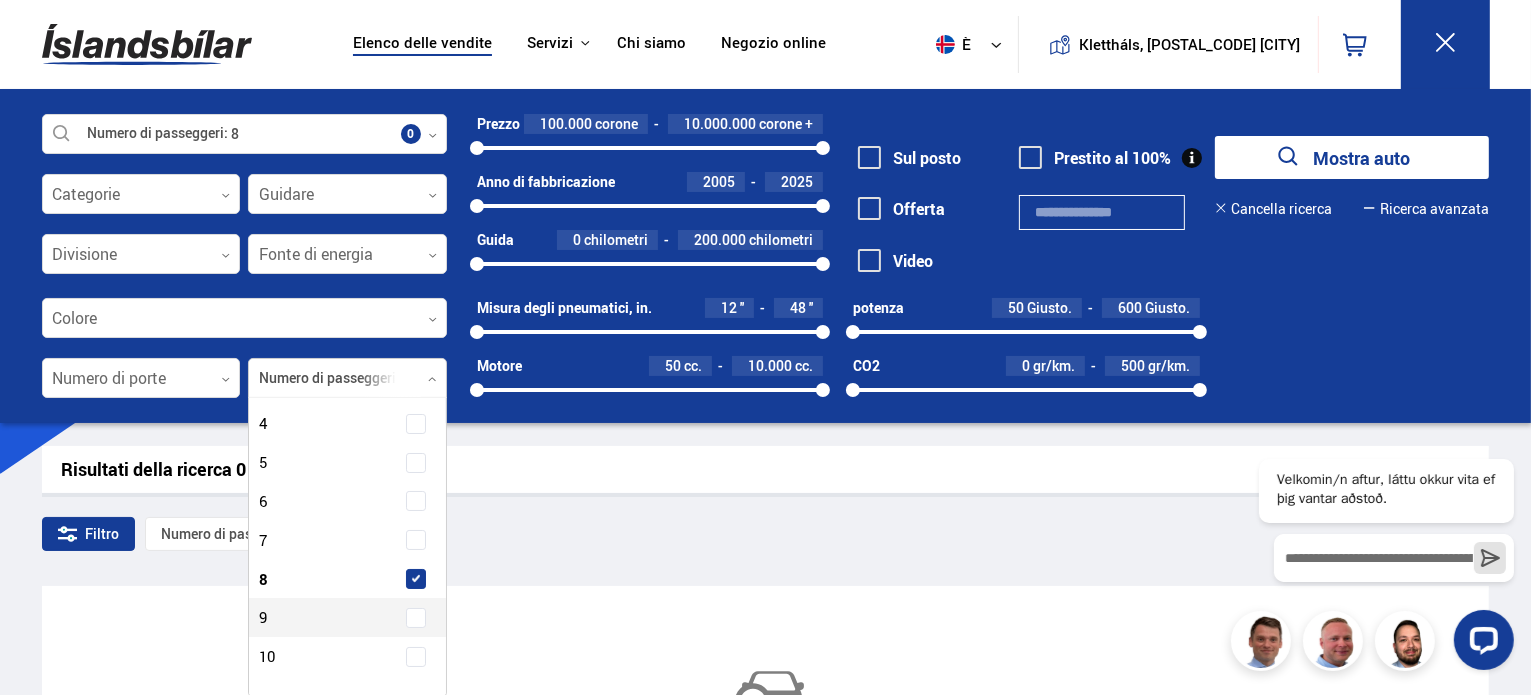 click at bounding box center [416, 618] 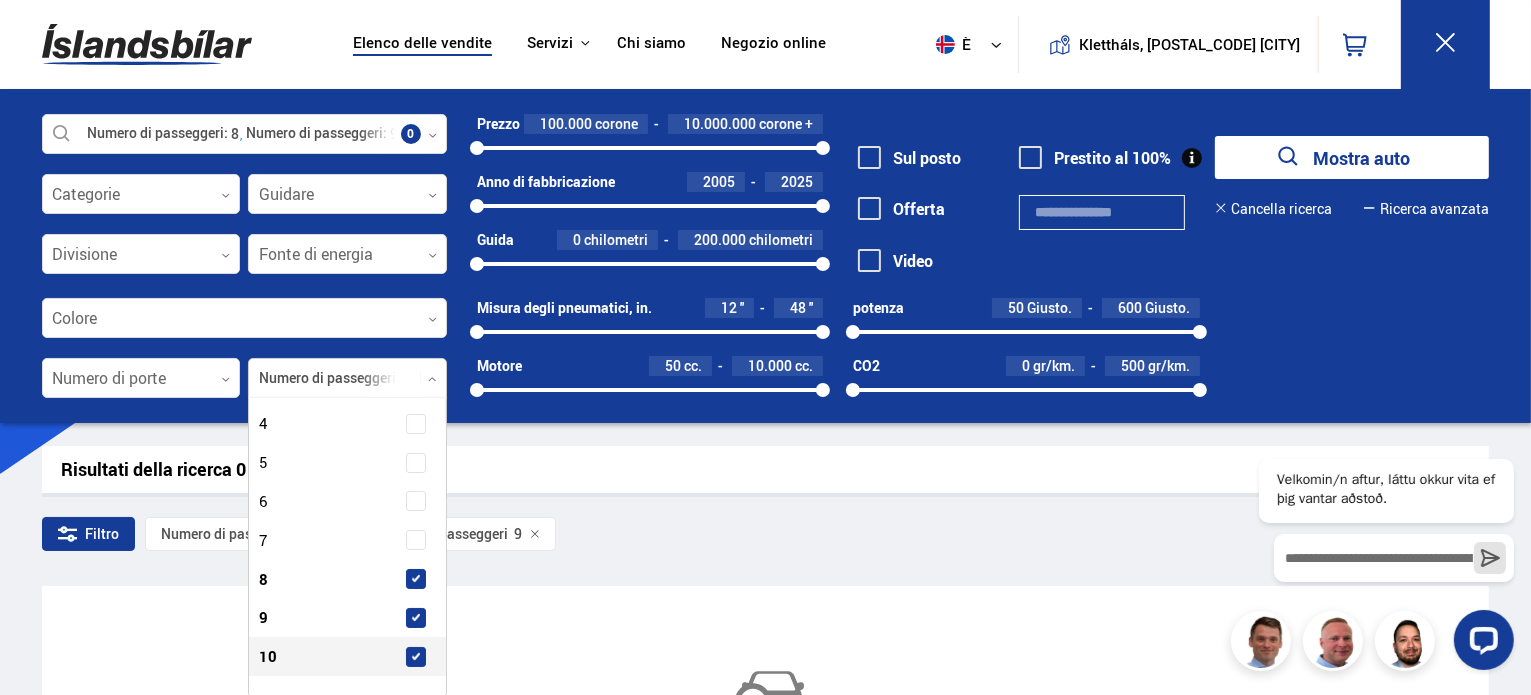 click at bounding box center (416, 657) 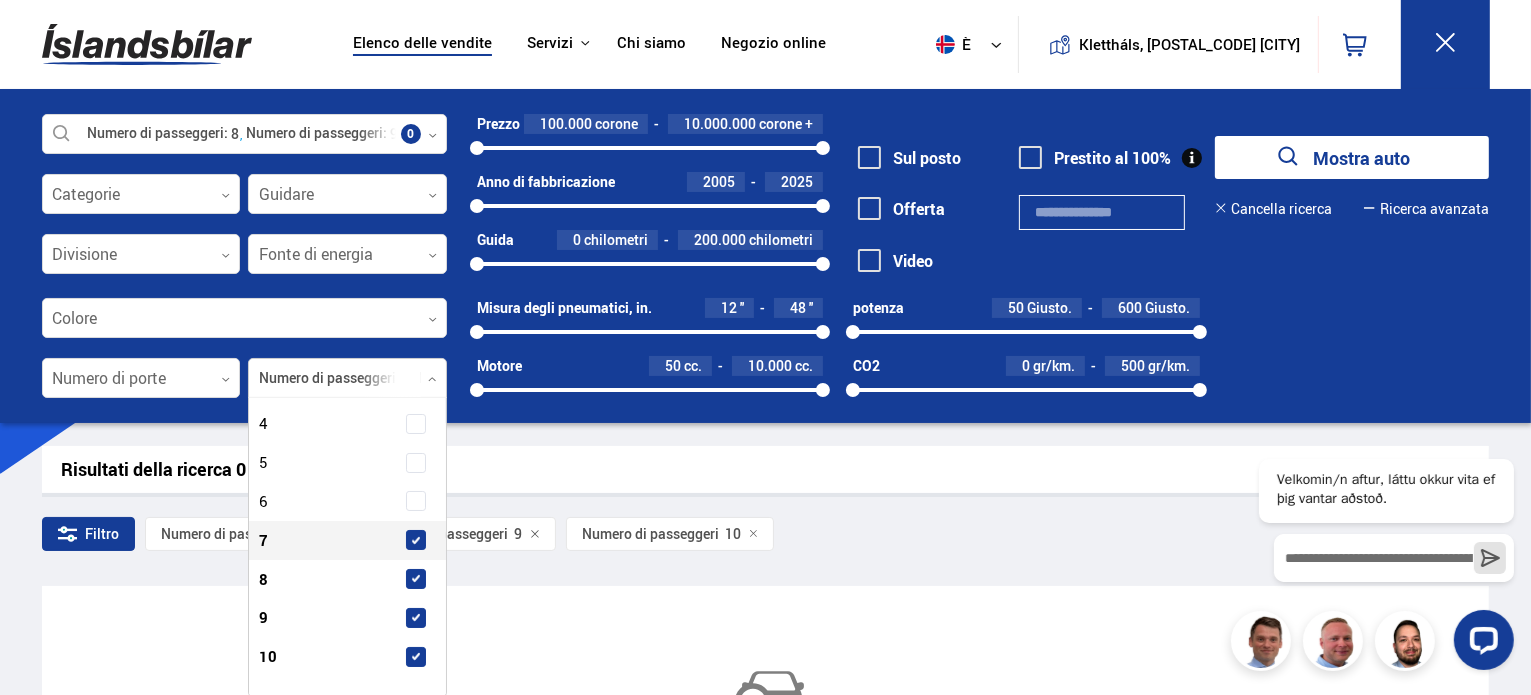 click at bounding box center (416, 540) 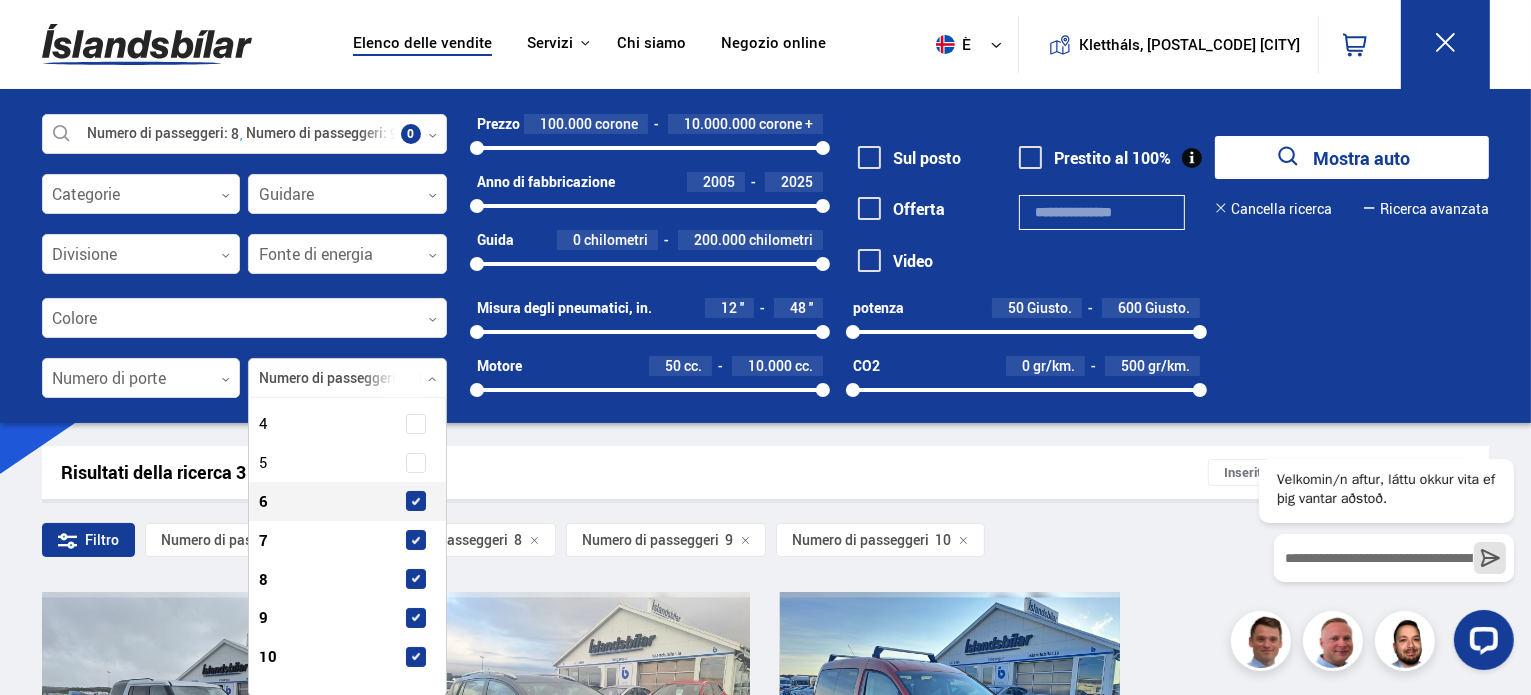 click at bounding box center [416, 501] 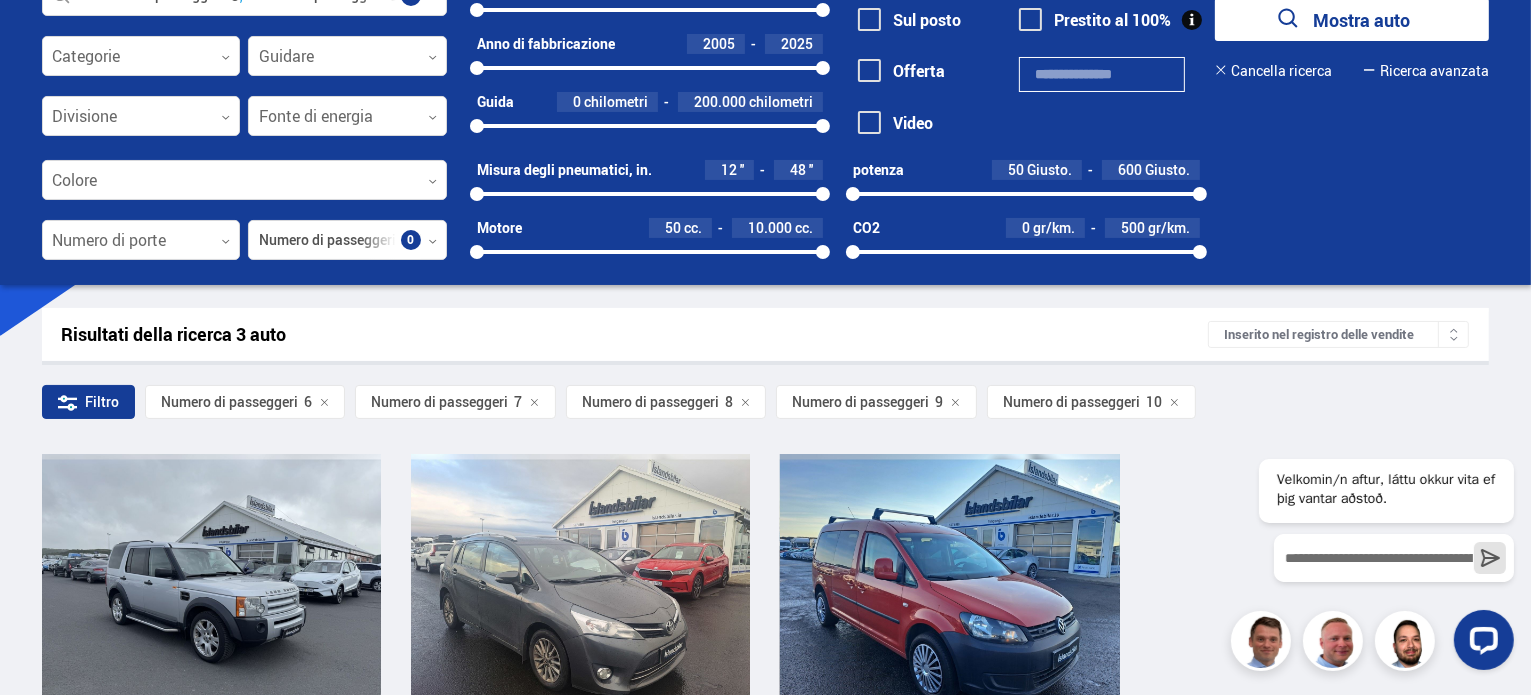scroll, scrollTop: 0, scrollLeft: 0, axis: both 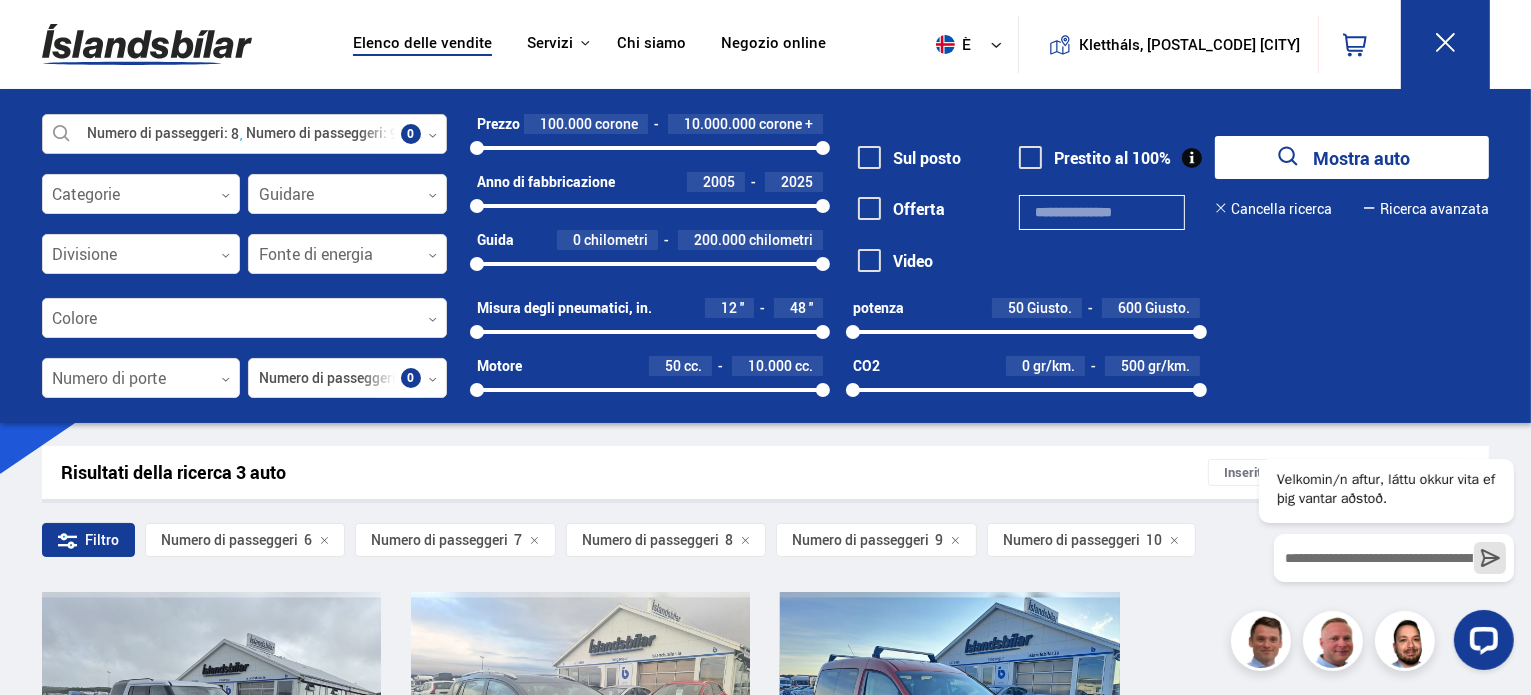 click at bounding box center (244, 135) 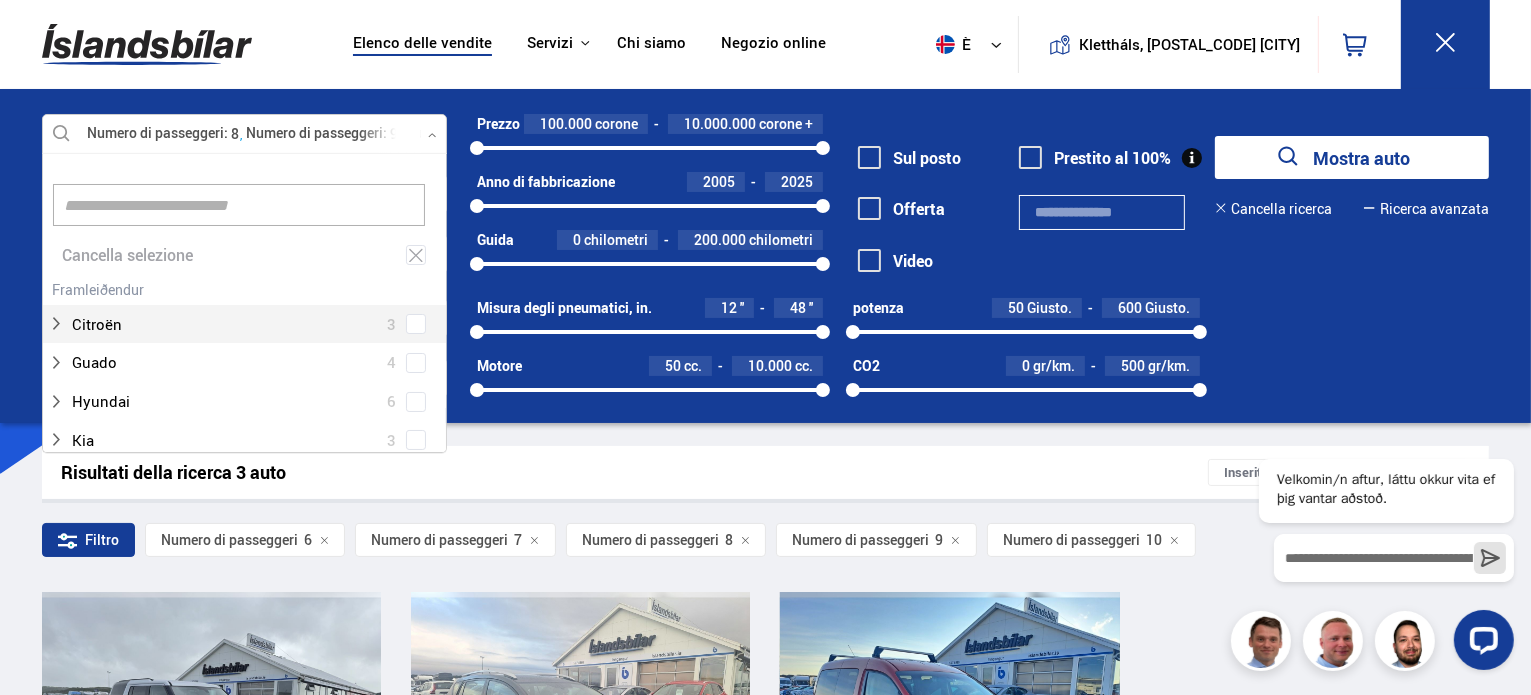 scroll, scrollTop: 301, scrollLeft: 411, axis: both 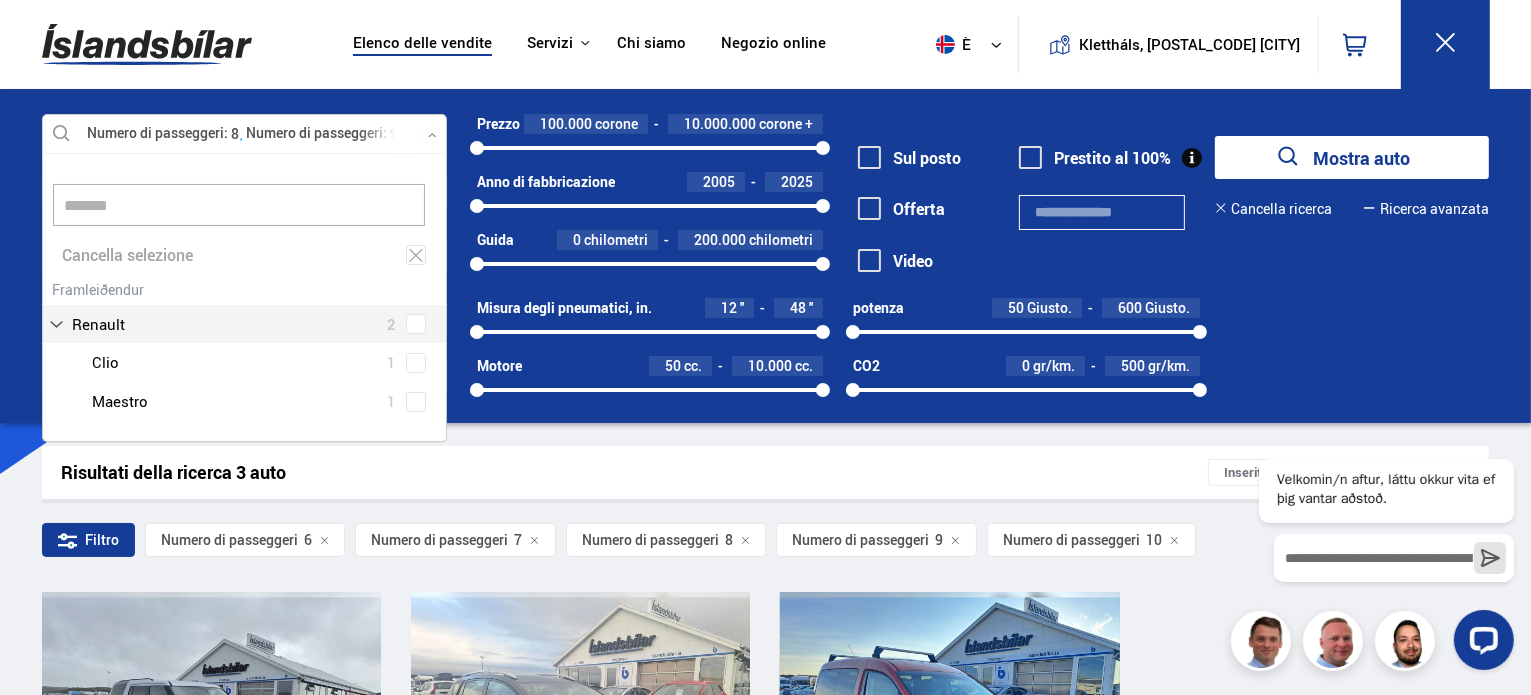 type on "*******" 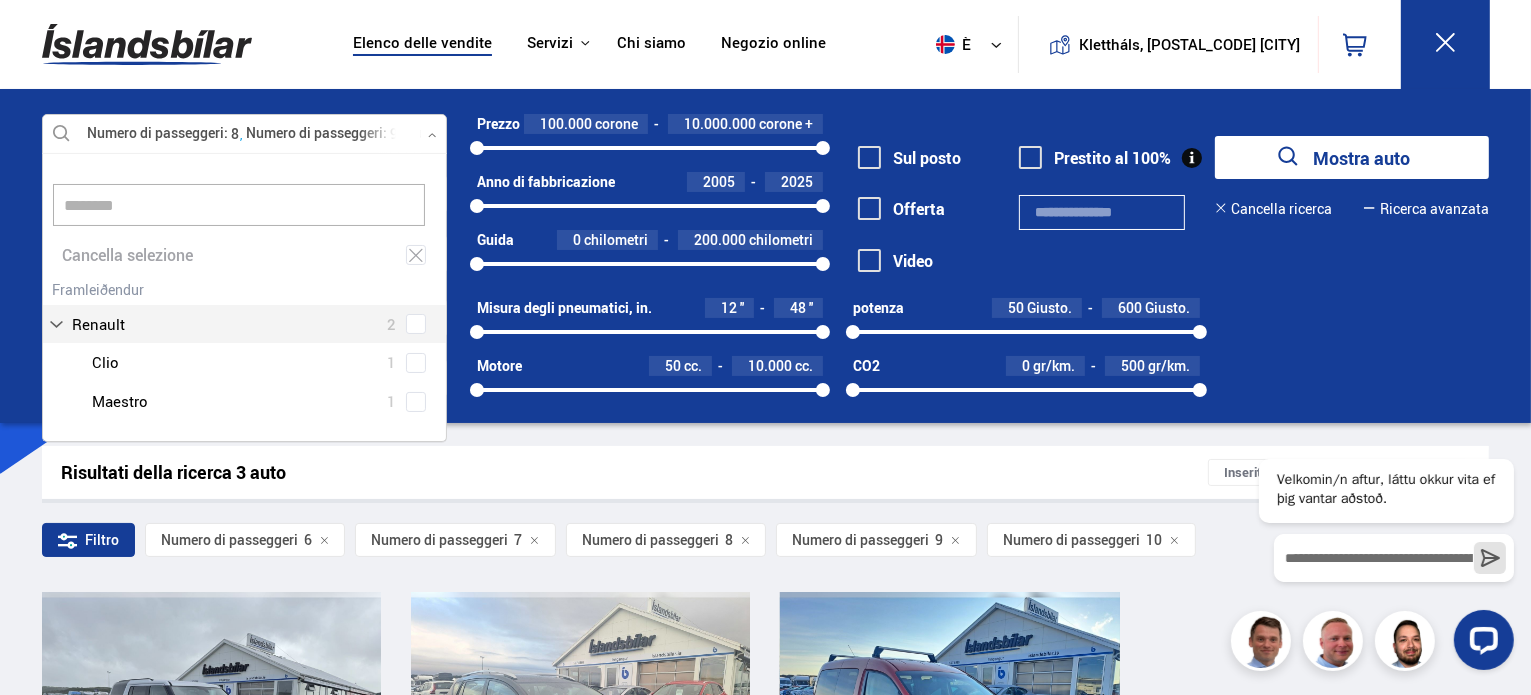 click on "Mostra auto" at bounding box center (1352, 157) 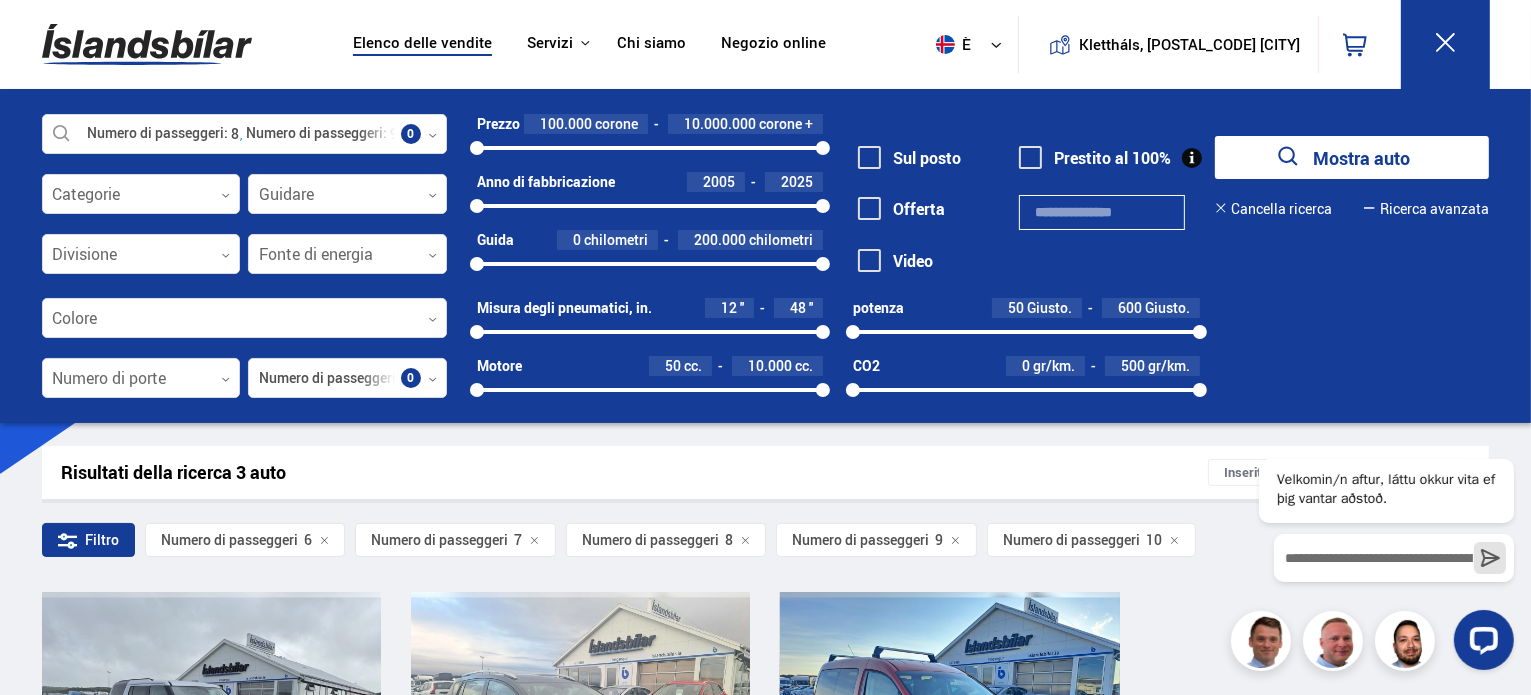 click on "Numero di passeggeri 8 Numero di passeggeri 9 Numero di passeggeri 10 Farþegafjöldi 7 Farþegafjöldi 6 Seleziona produttore, modello o caratteristica 0 Categorie 0 Guidare 0 Divisione 0 Fonte di energia 0 Prezzo 100.000 corone 10.000.000 corone + 100000 10000000 Anno di fabbricazione 2005 2025 2005 2025 Guida 0 chilometri 200.000 chilometri 0 200000 Sul posto Offerta Video Prestito al 100% Mostra auto Cancella ricerca Ricerca avanzata Colore 0 Numero di porte 0 Numero di passeggeri 8 Numero di passeggeri 9 Numero di passeggeri 10 Farþegafjöldi 7 Farþegafjöldi 6 Numero di passeggeri 0 Misura degli pneumatici, in. 12 '' 48 '' 12 48 Motore 50 cc. 10.000 cc. 50 10000 potenza 50 Giusto. 600 Giusto. 50 600 CO2 0 gr/km. 500 gr/km. 0 500" at bounding box center (765, 256) 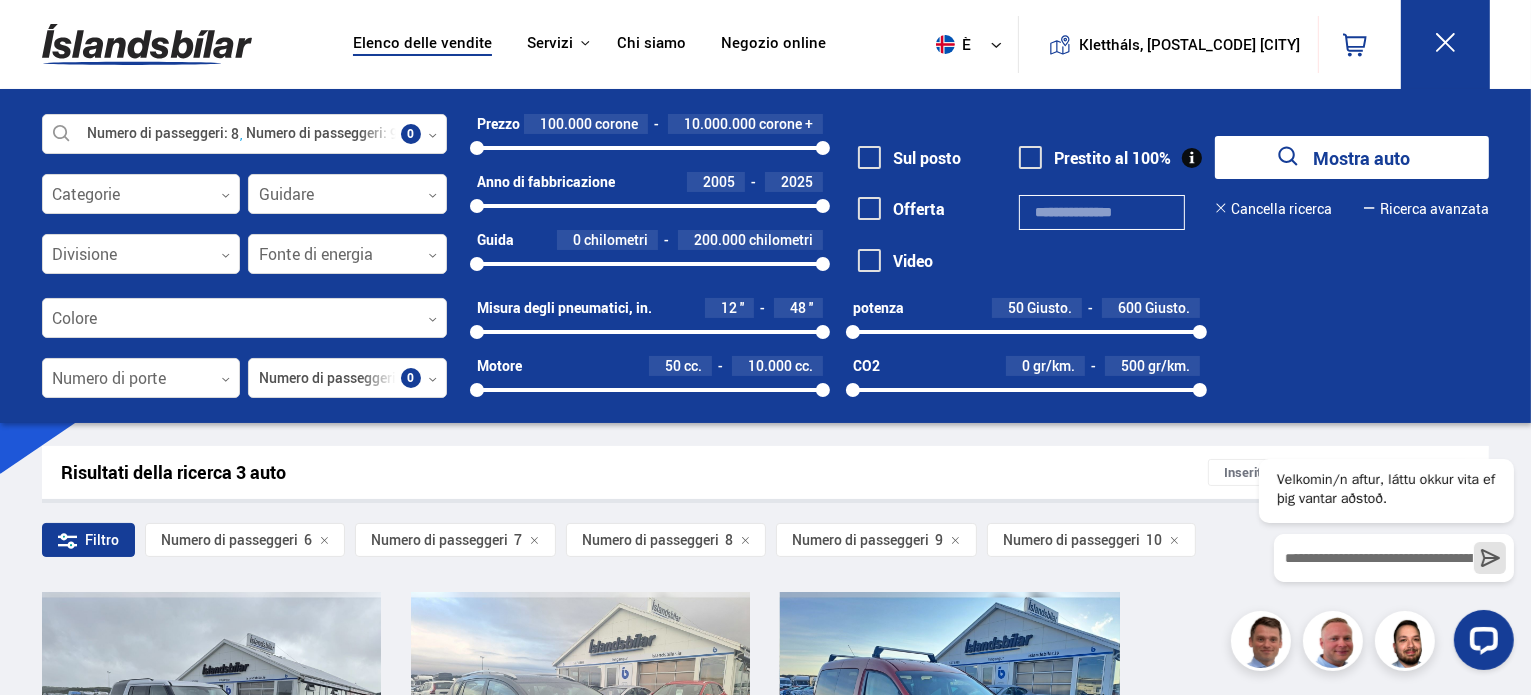 click on "Mostra auto" at bounding box center [1361, 158] 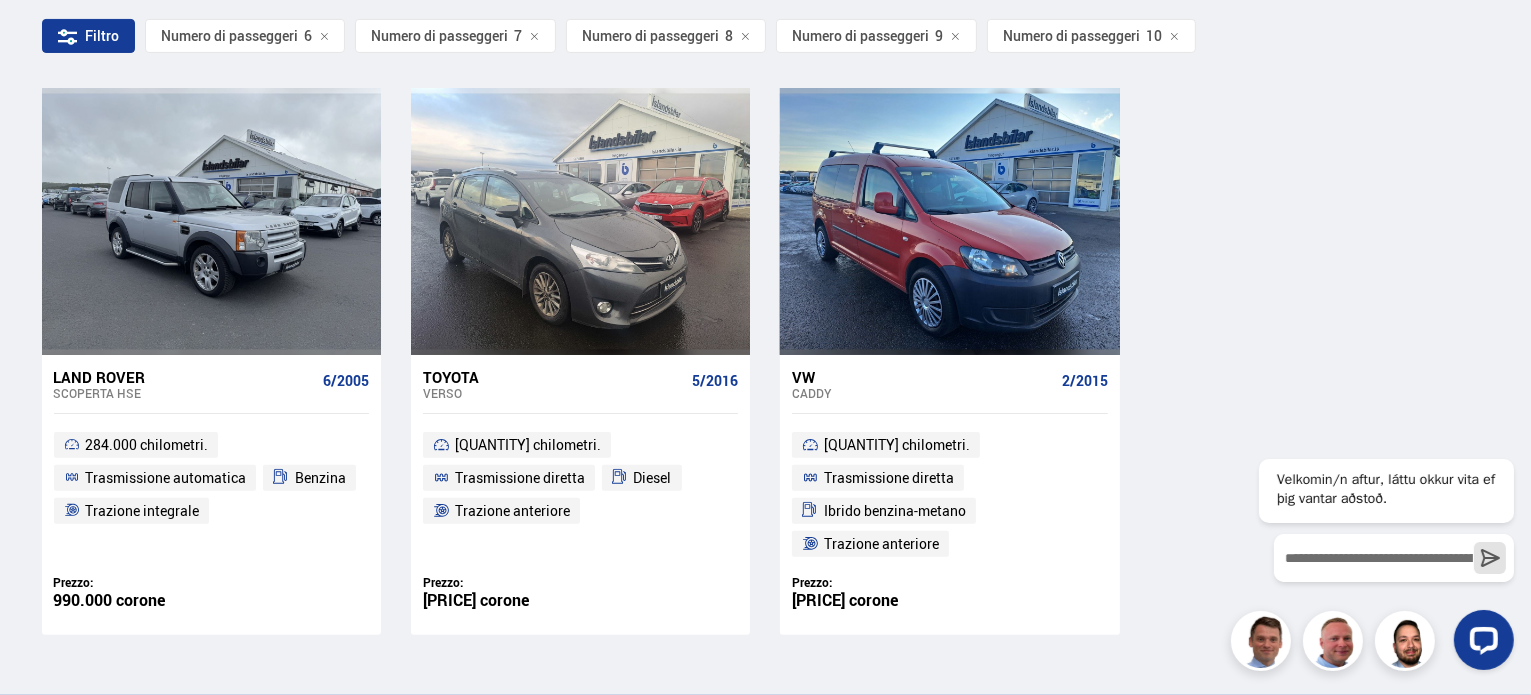 scroll, scrollTop: 0, scrollLeft: 0, axis: both 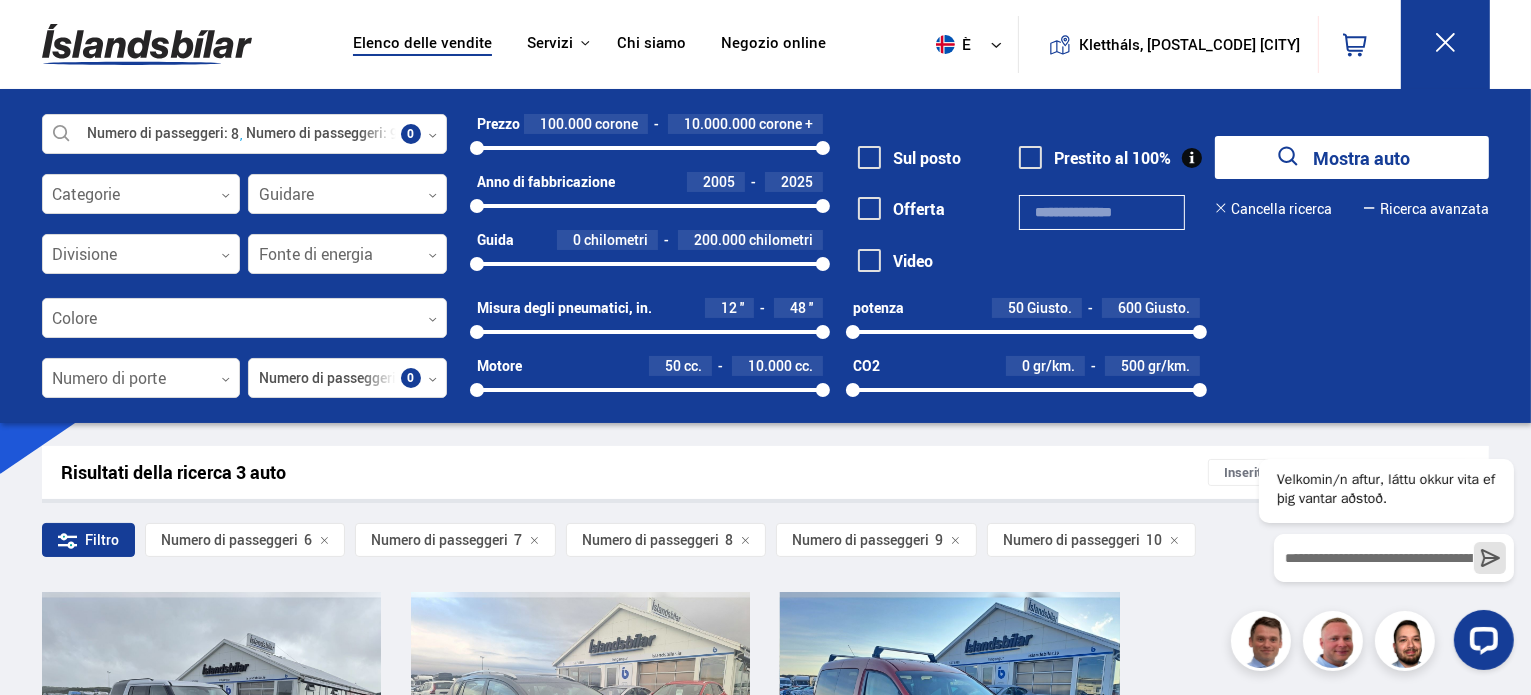 click on "Prezzo [PRICE] corone [PRICE] corone
+
[PRICE] [PRICE] Anno di fabbricazione 2005 2025 2005 2025 Guida 0 chilometri [QUANTITY] chilometri 0 [QUANTITY]" at bounding box center (635, 201) 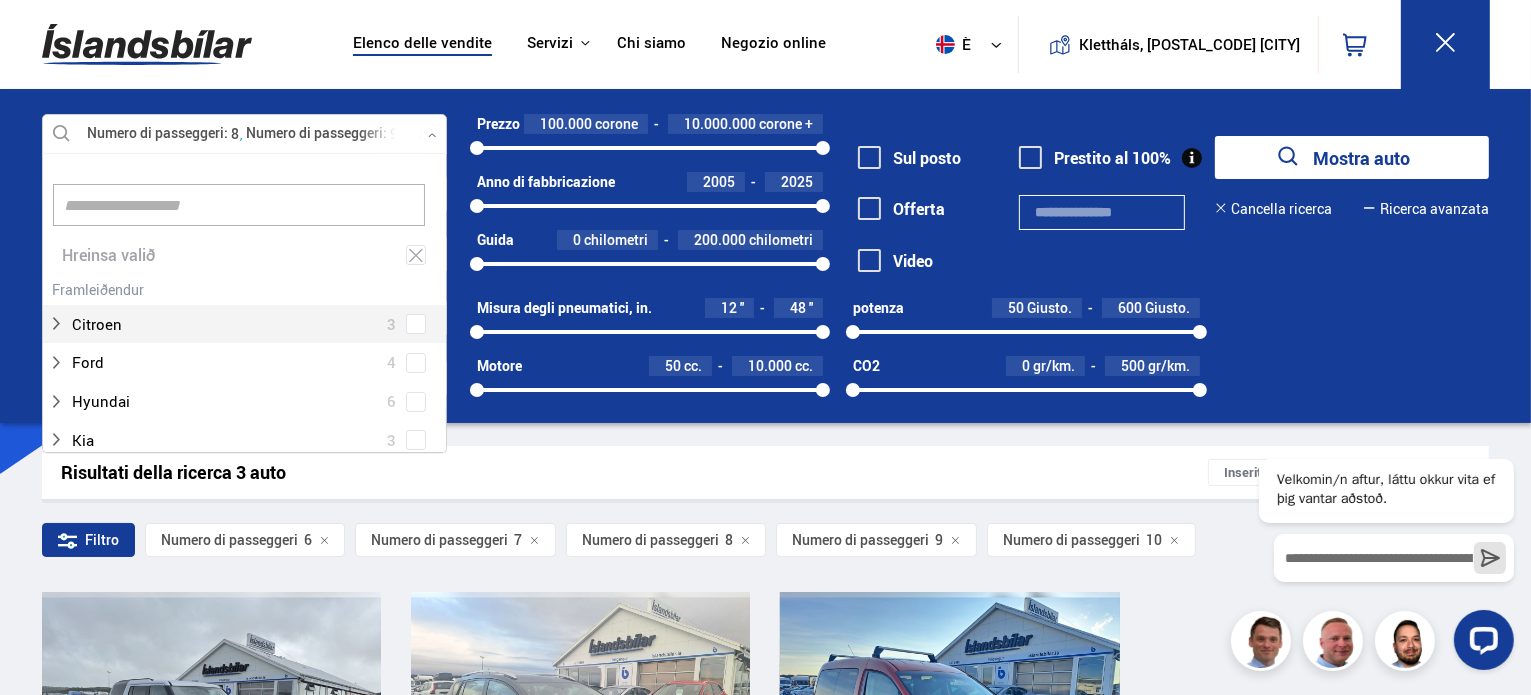 click at bounding box center [244, 135] 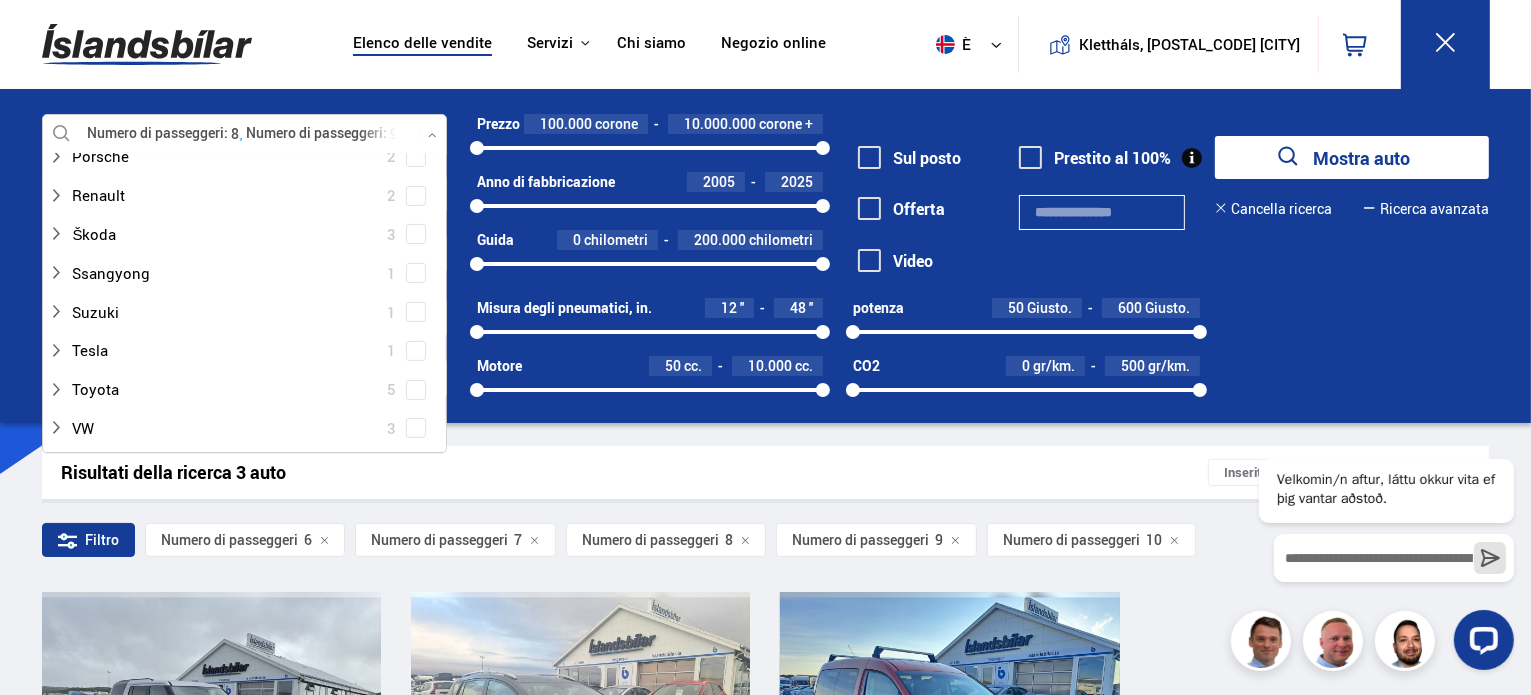 scroll, scrollTop: 620, scrollLeft: 0, axis: vertical 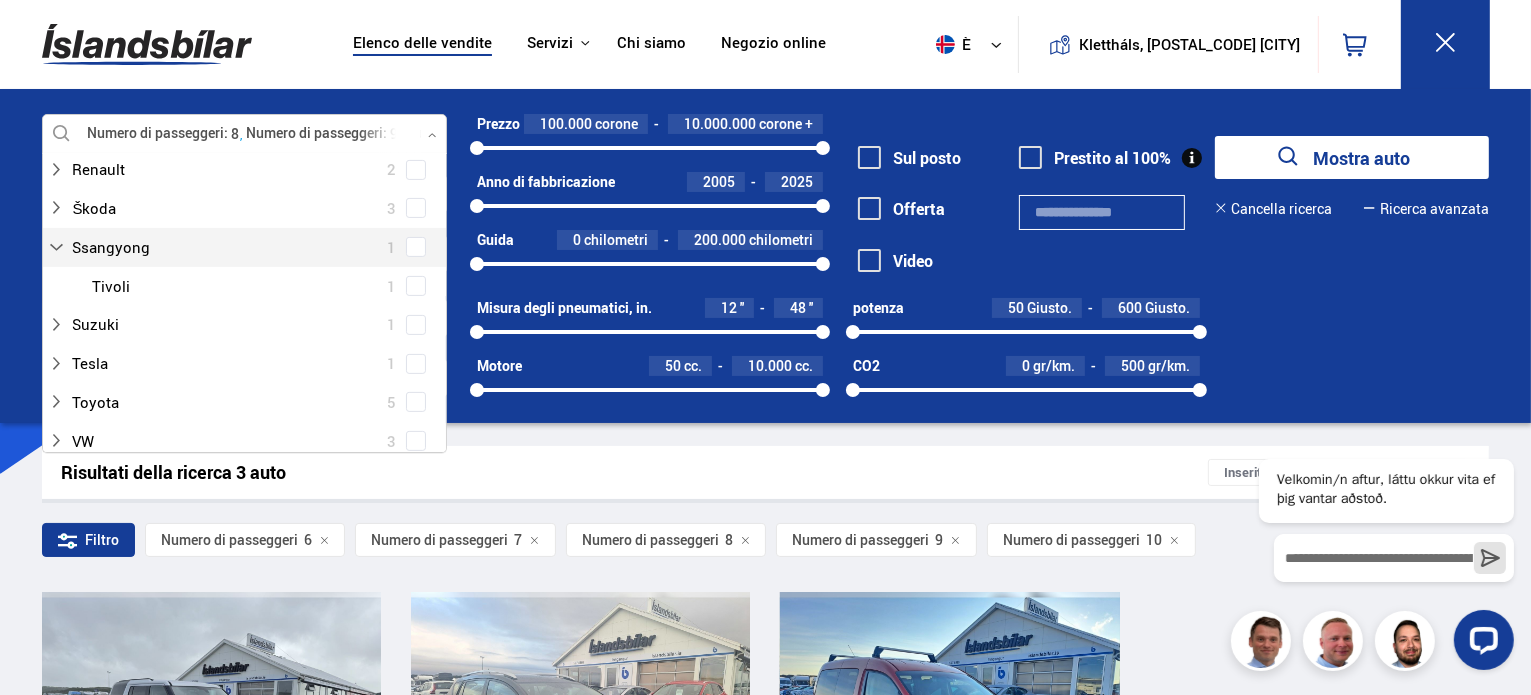 drag, startPoint x: 394, startPoint y: 258, endPoint x: 403, endPoint y: 250, distance: 12.0415945 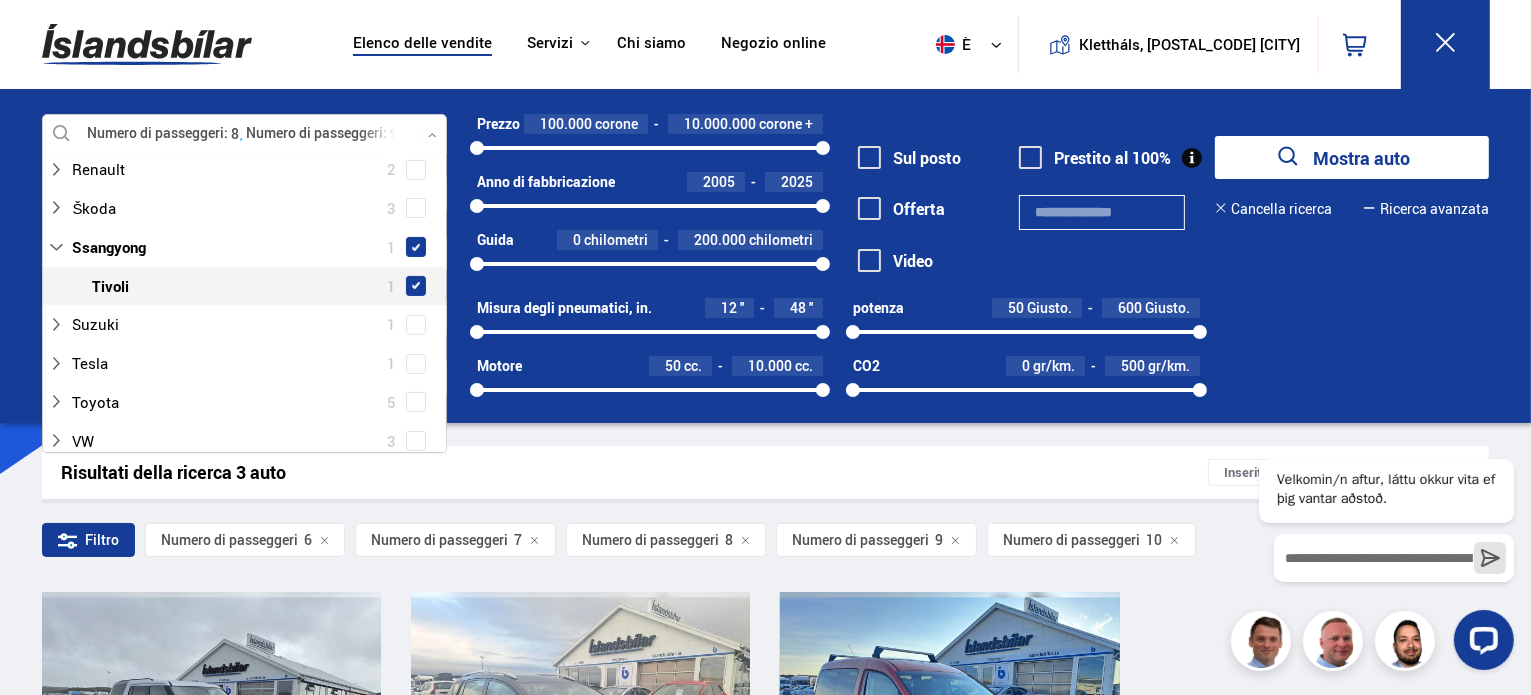 click at bounding box center [416, 286] 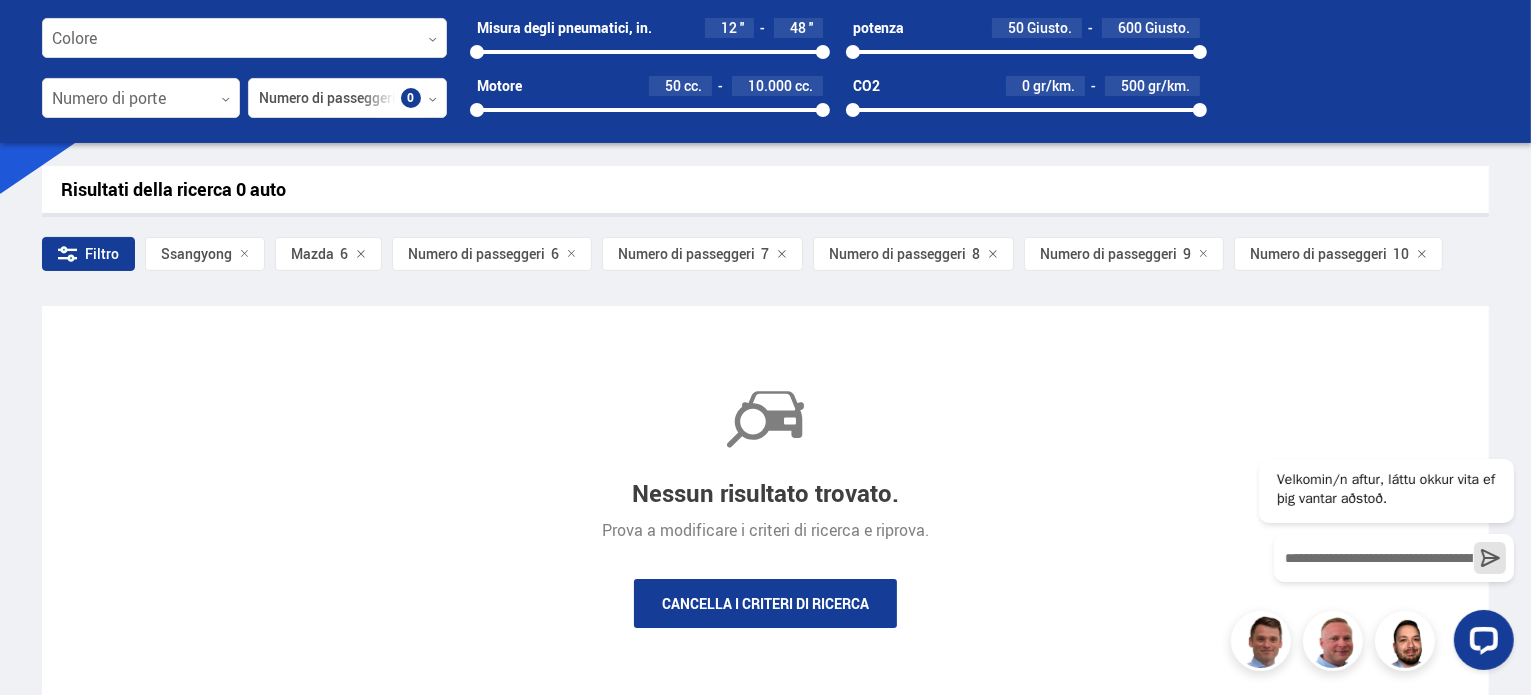 scroll, scrollTop: 0, scrollLeft: 0, axis: both 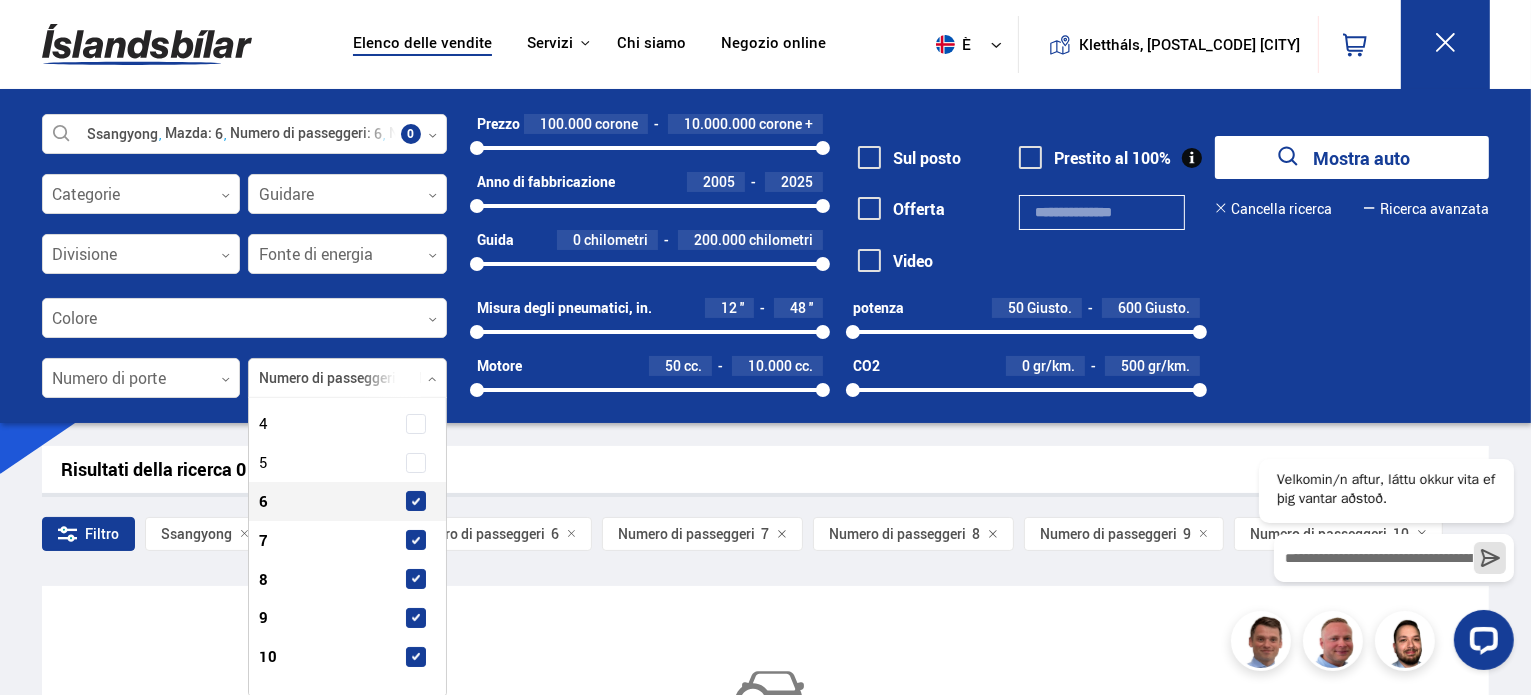 click at bounding box center [347, 379] 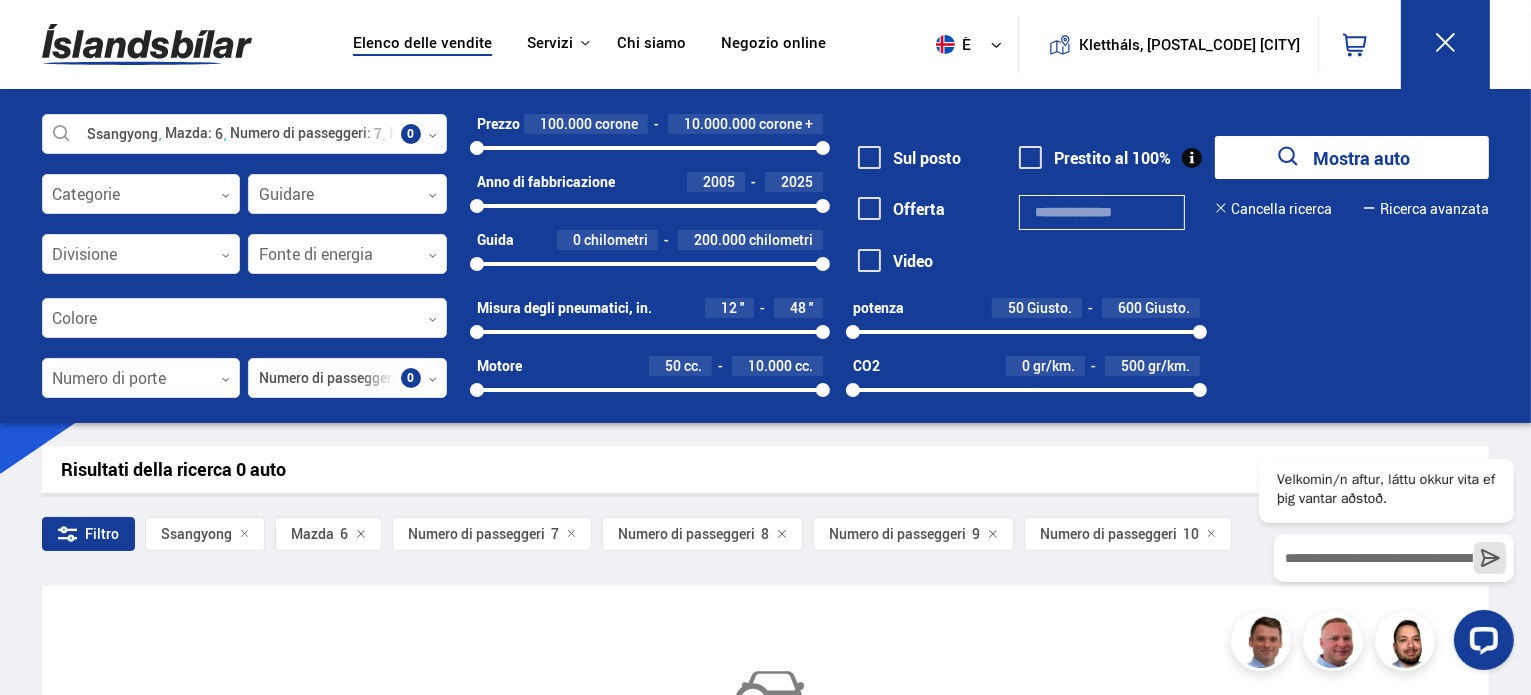 click on "Risultati della ricerca 0 auto
Inserito nel registro delle vendite" at bounding box center (766, 469) 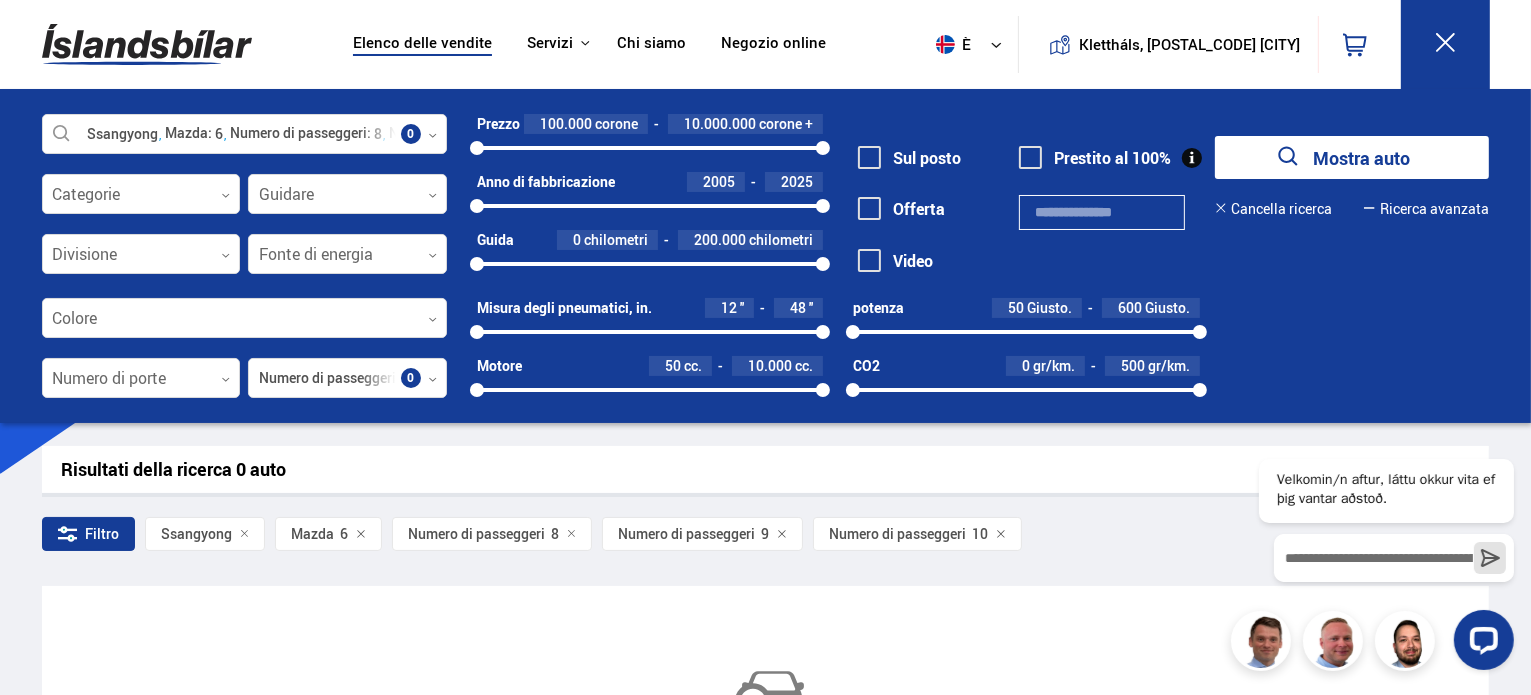 click 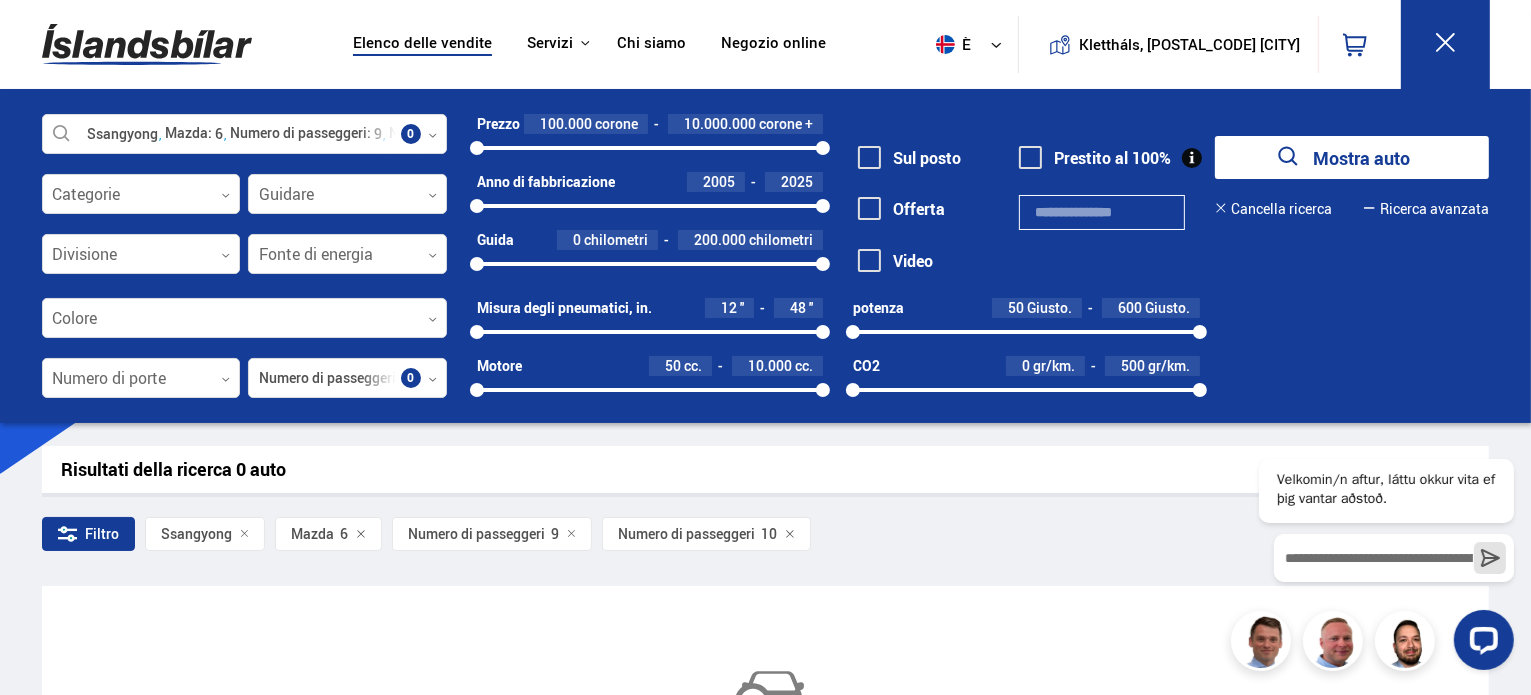 click 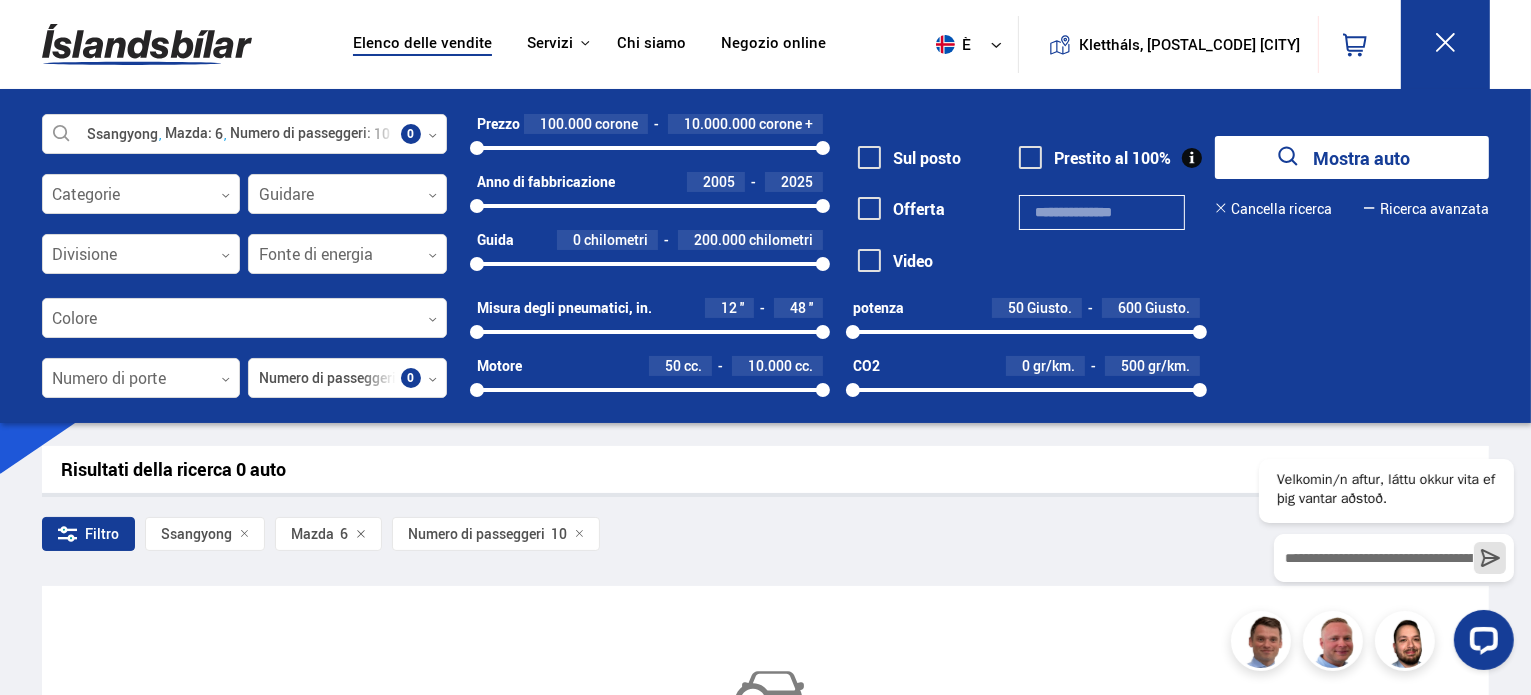 click on "Numero di passeggeri  10" at bounding box center [496, 534] 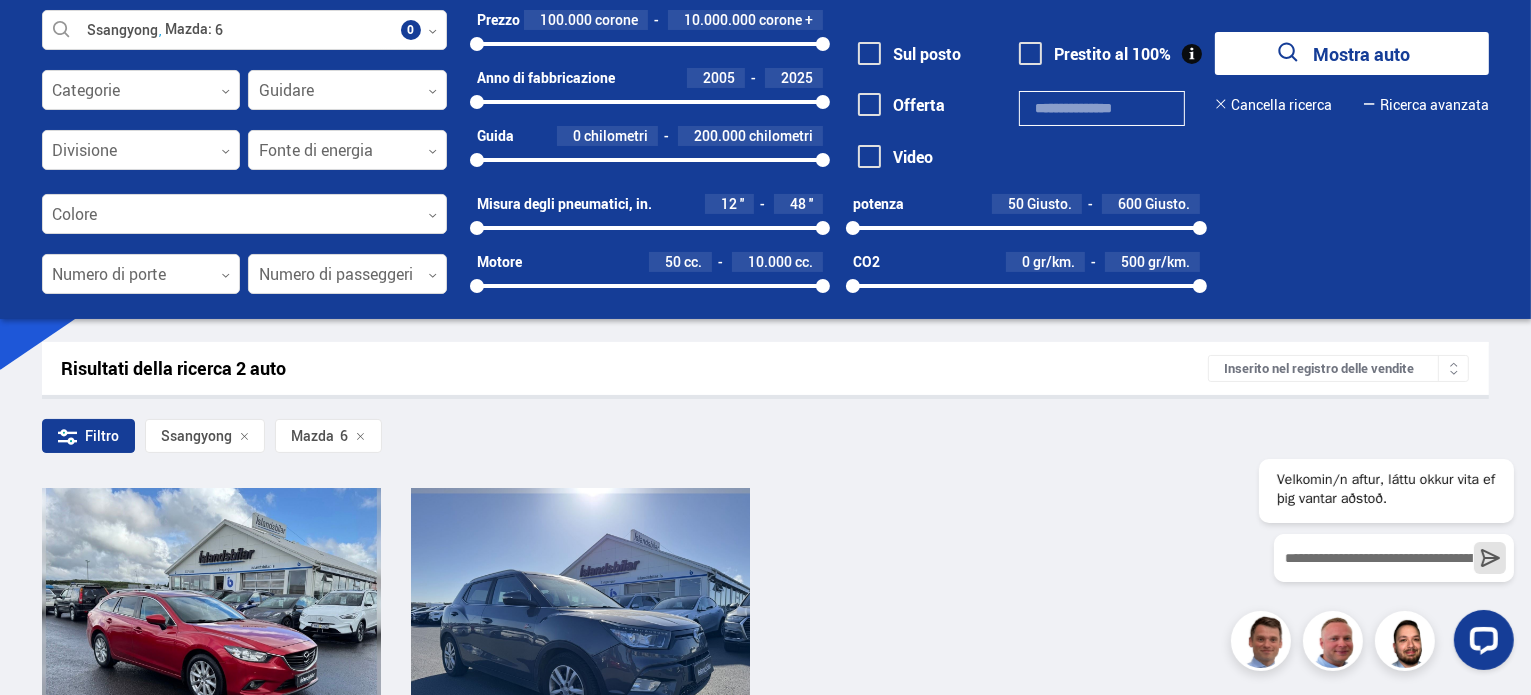 scroll, scrollTop: 7, scrollLeft: 0, axis: vertical 